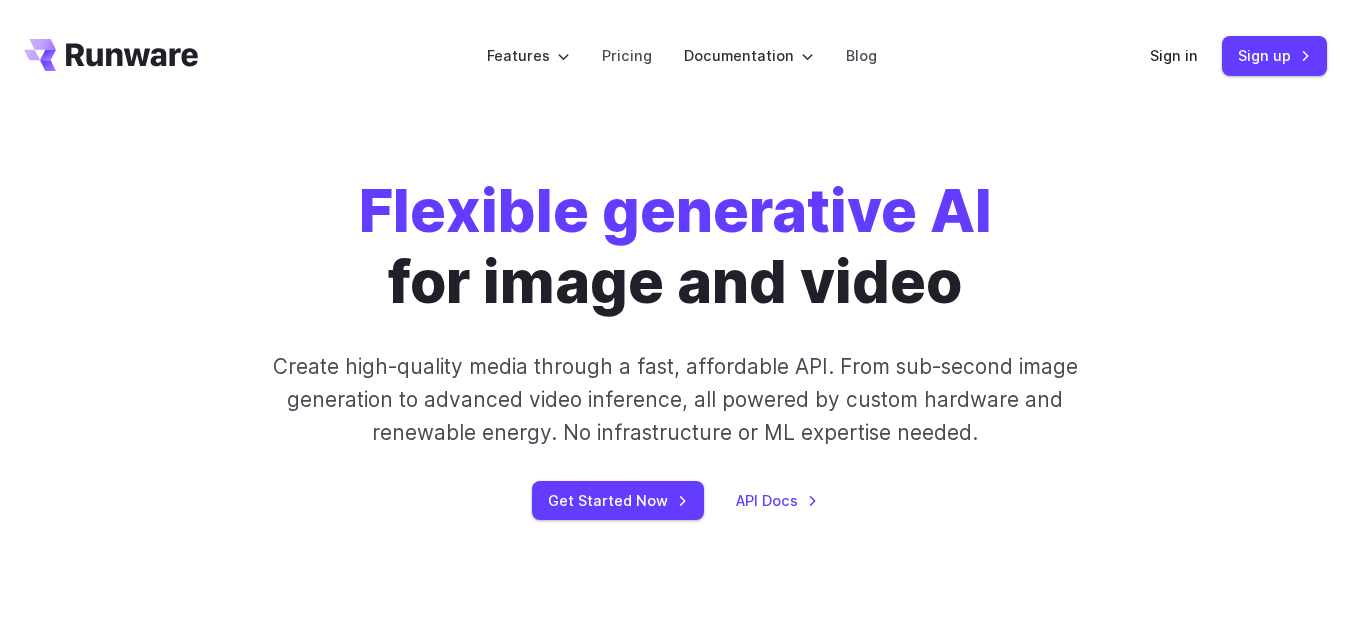 scroll, scrollTop: 0, scrollLeft: 0, axis: both 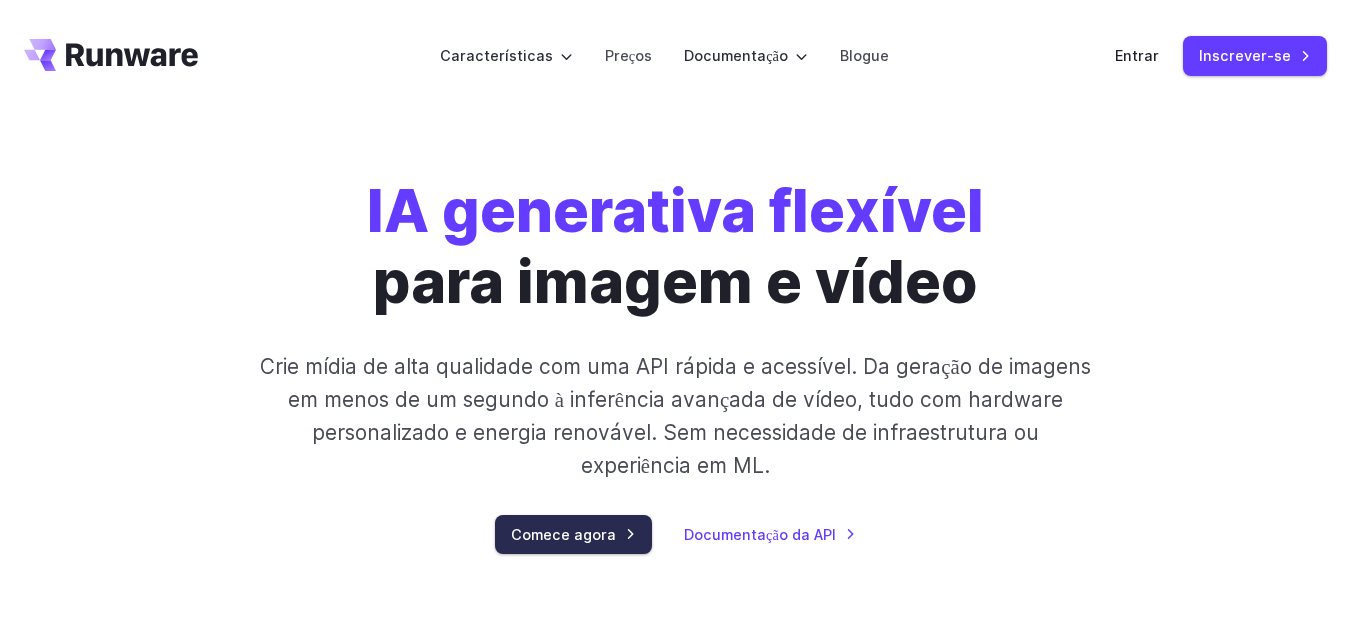click on "Comece agora" at bounding box center (563, 534) 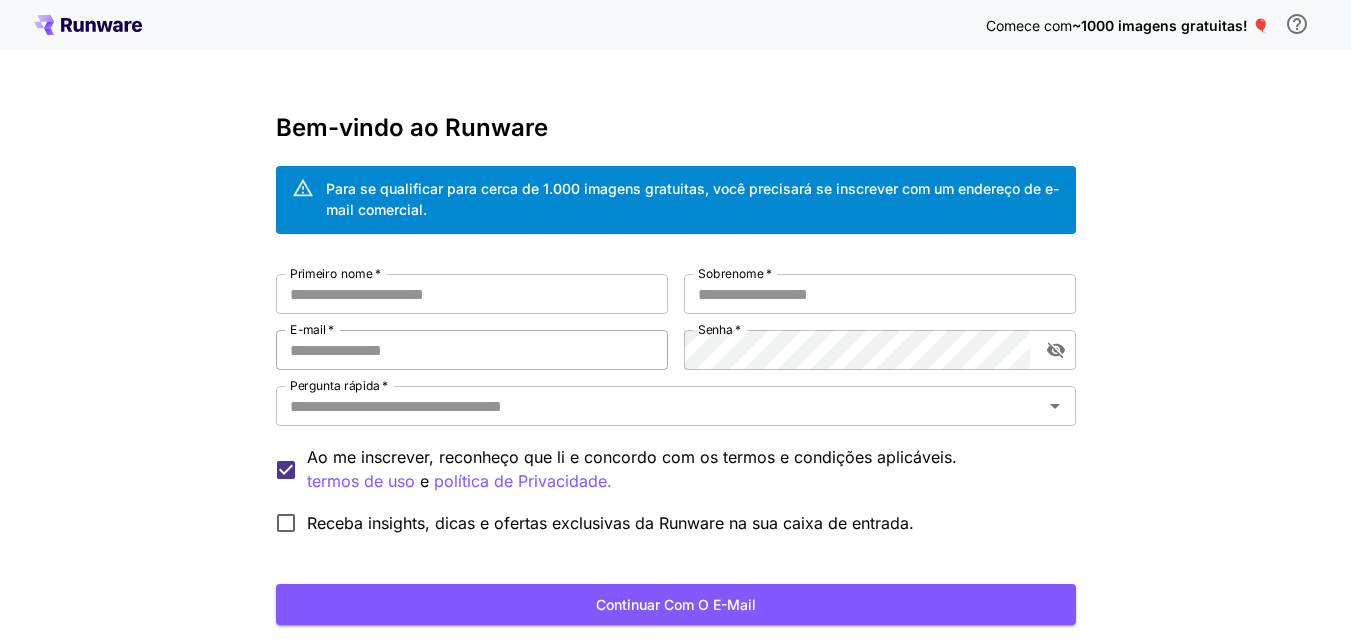 scroll, scrollTop: 0, scrollLeft: 0, axis: both 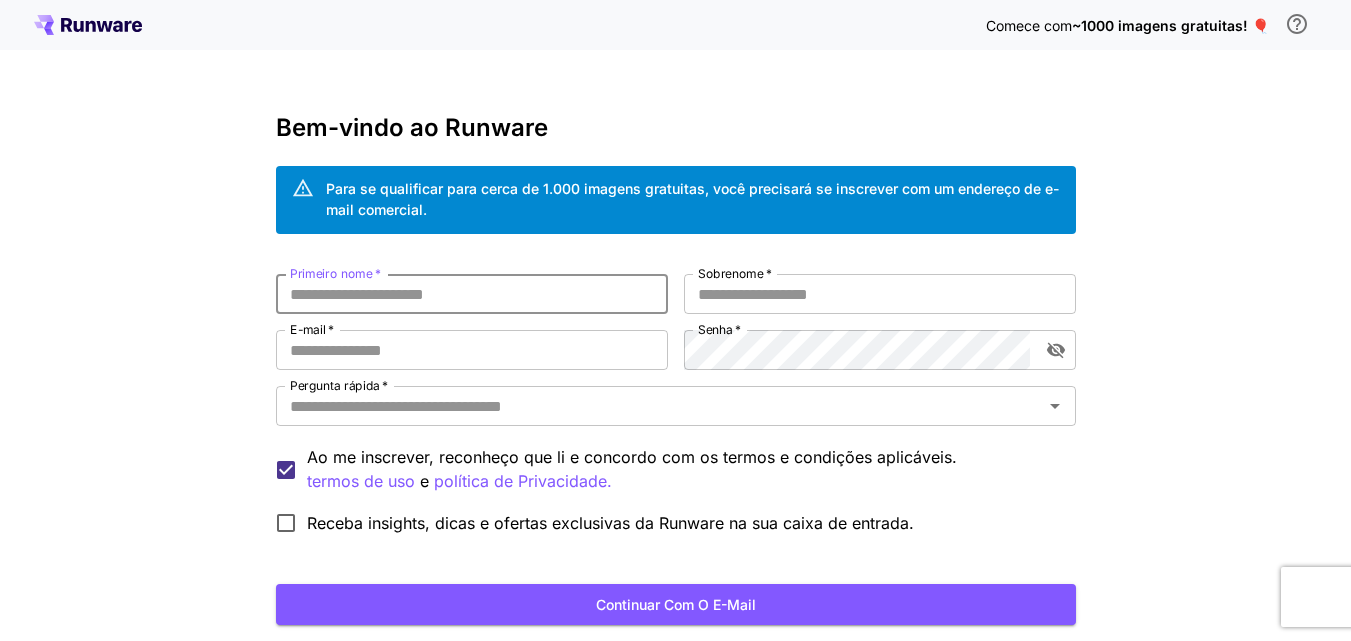 click on "Primeiro nome    *" at bounding box center [472, 294] 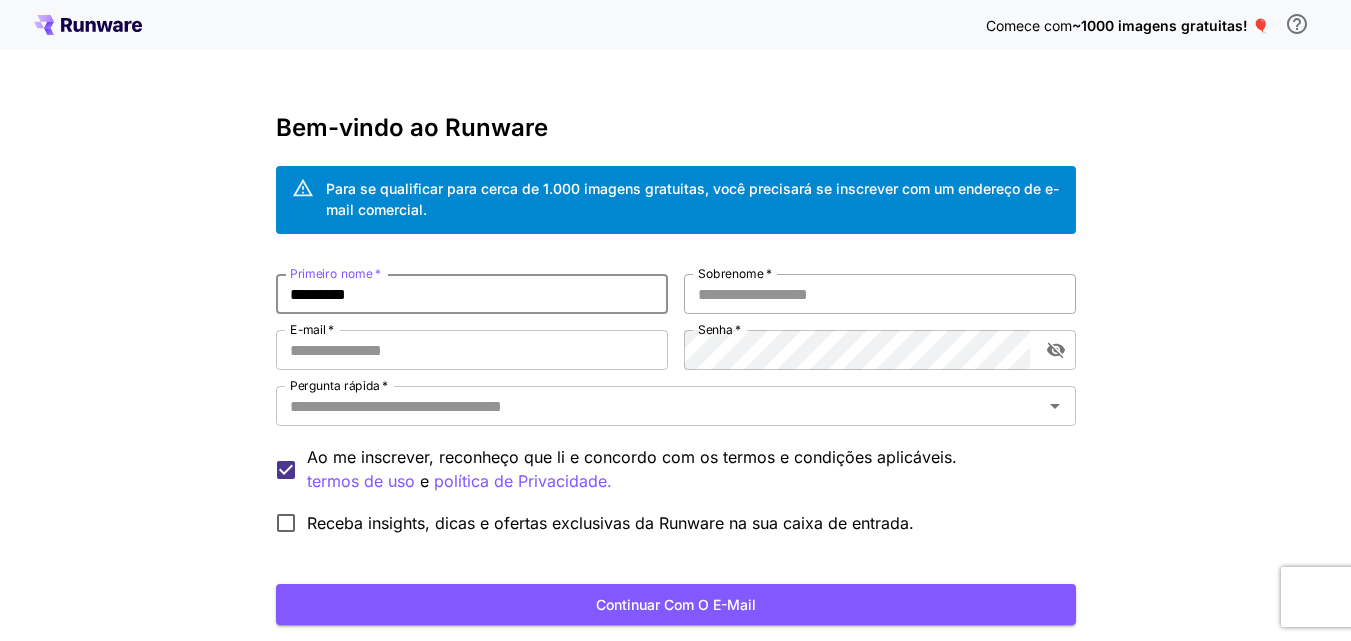 type on "********" 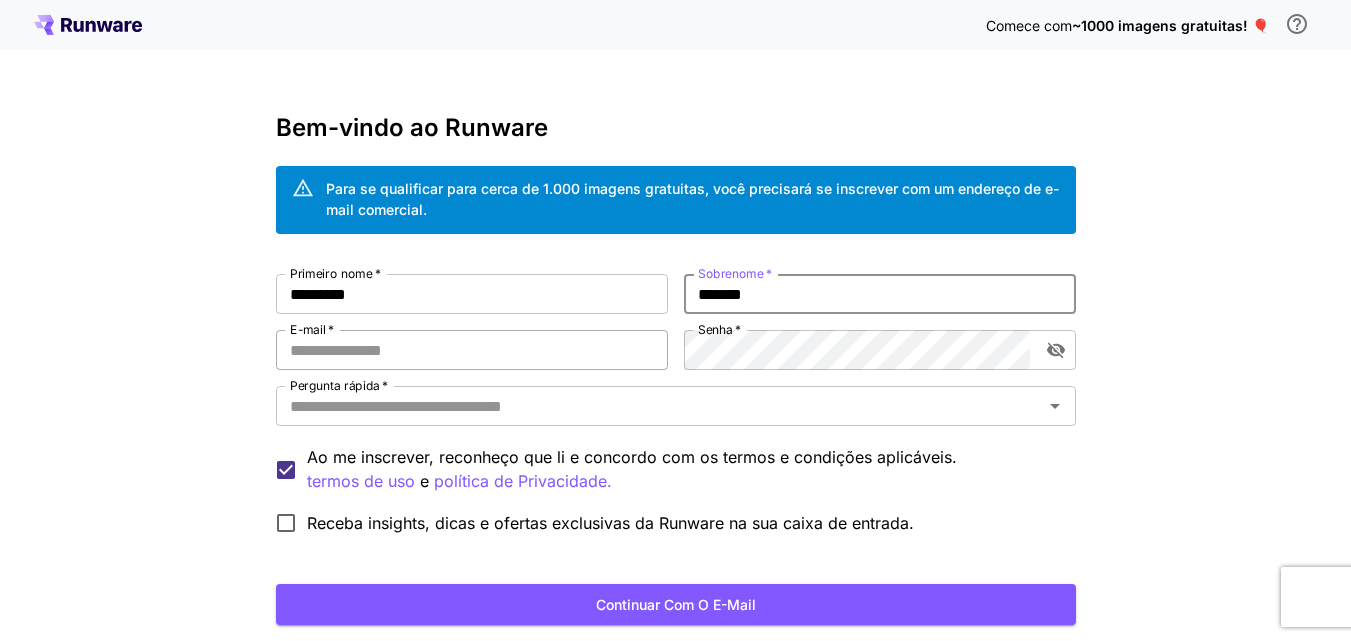 type on "******" 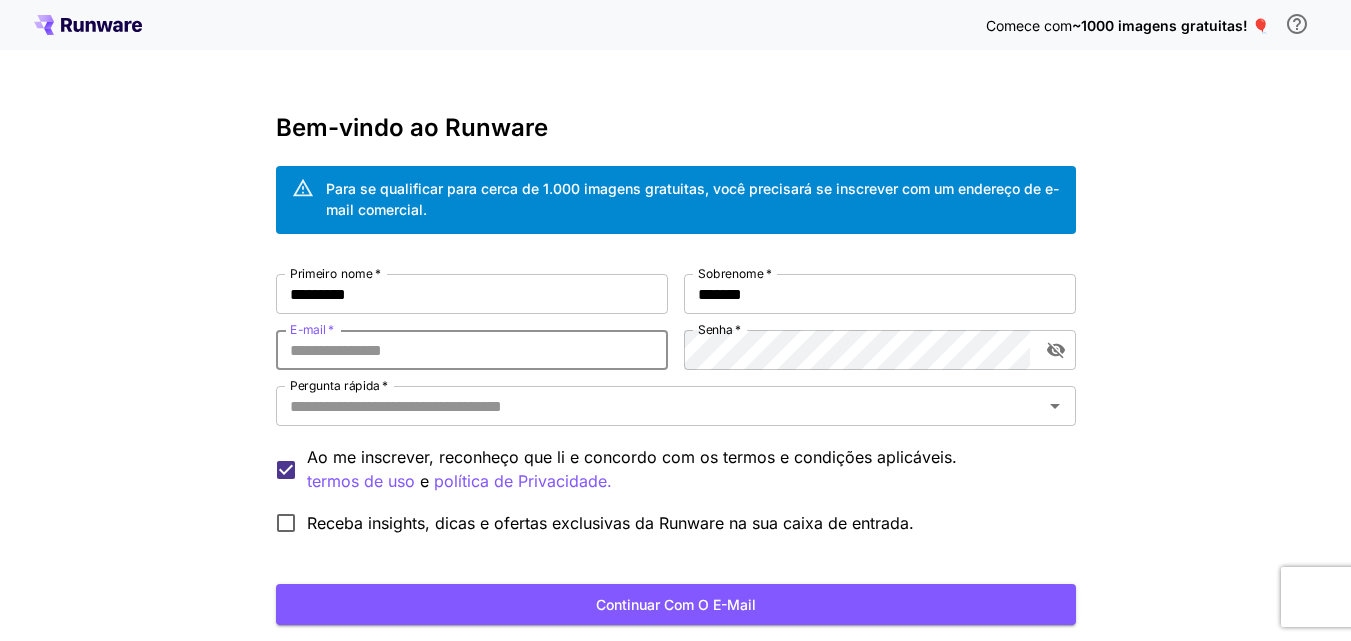 click on "E-mail    *" at bounding box center (472, 350) 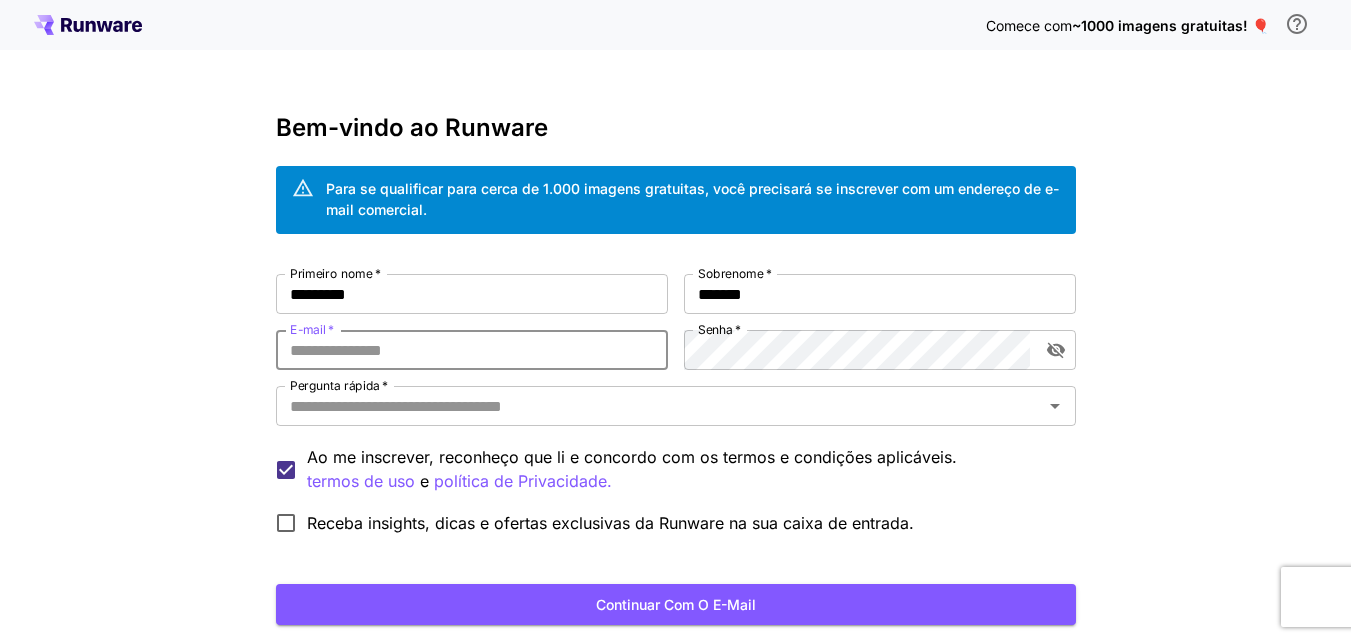 type on "**********" 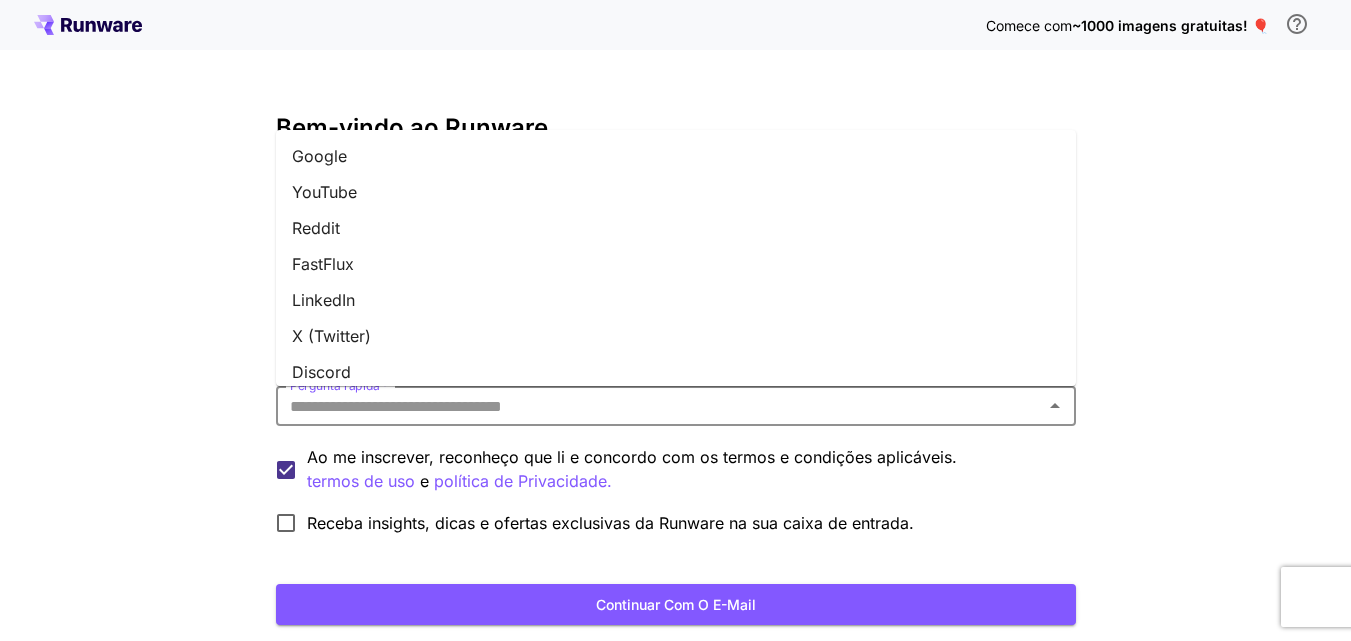 click on "Pergunta rápida    *" at bounding box center [659, 406] 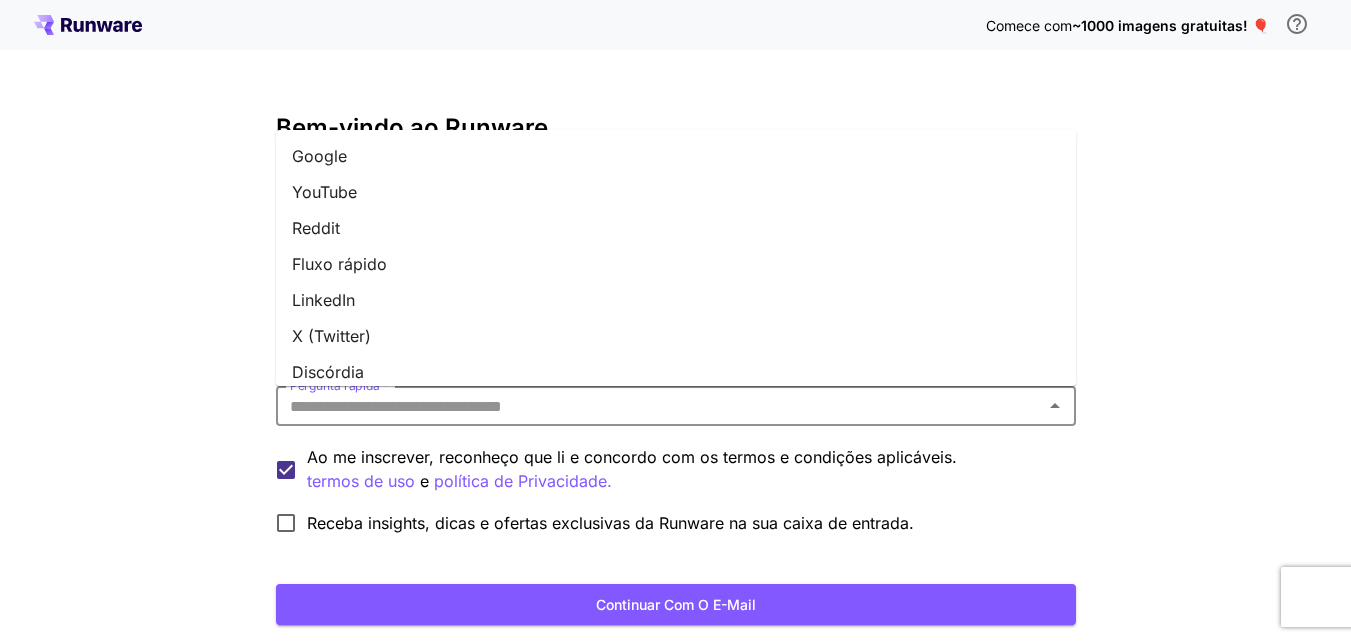 click on "Google YouTube Reddit Fluxo rápido LinkedIn X (Twitter) Discórdia Facebook Instagram TikTok Telegrama Boca a boca Em um evento Convite para equipe Outro" at bounding box center [676, 258] 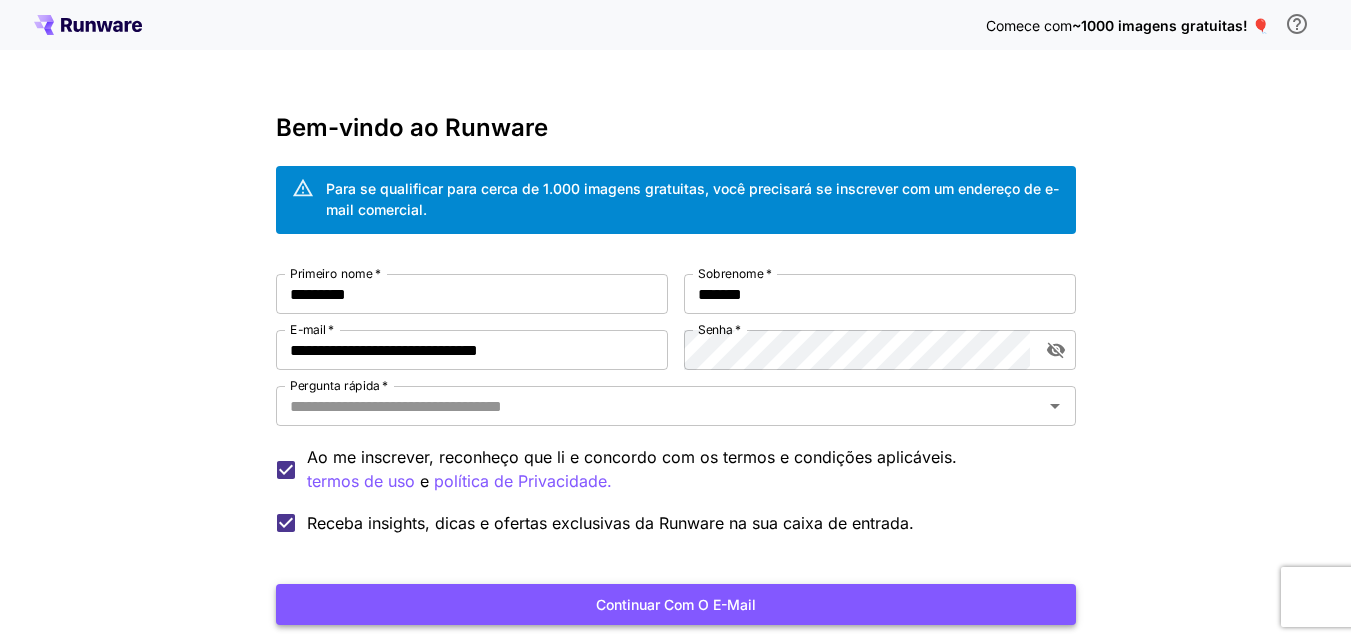 click on "Continuar com o e-mail" at bounding box center [676, 604] 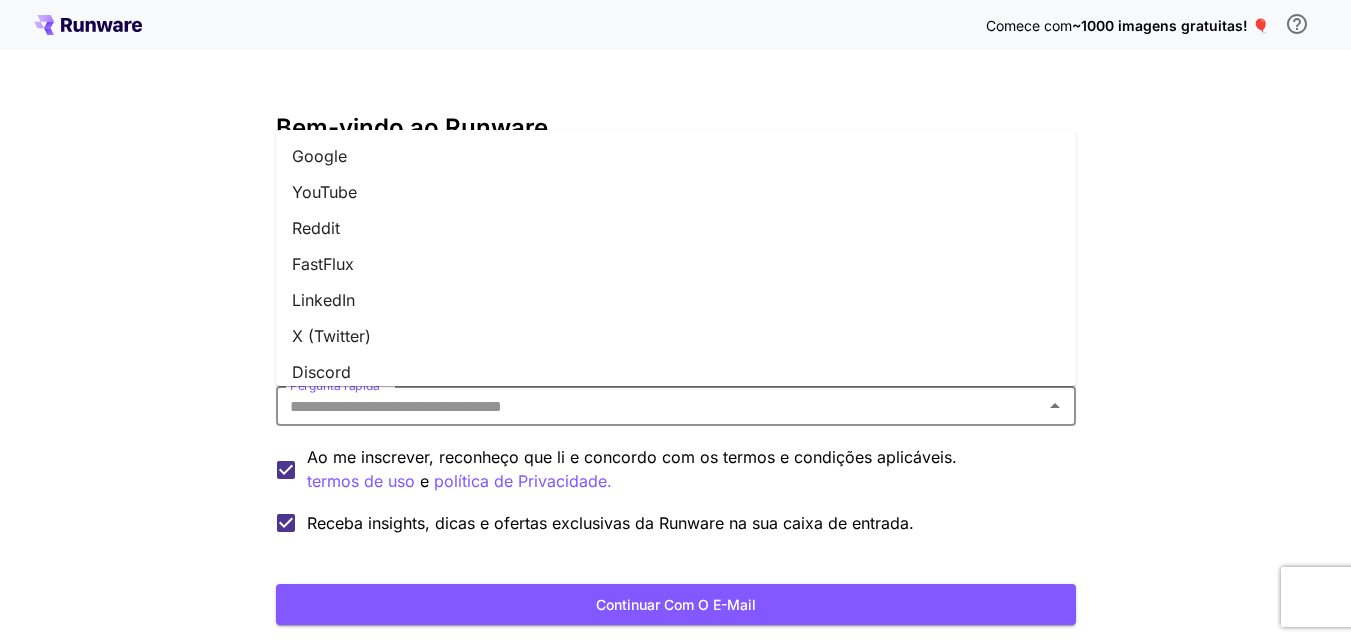 click on "Pergunta rápida    *" at bounding box center [659, 406] 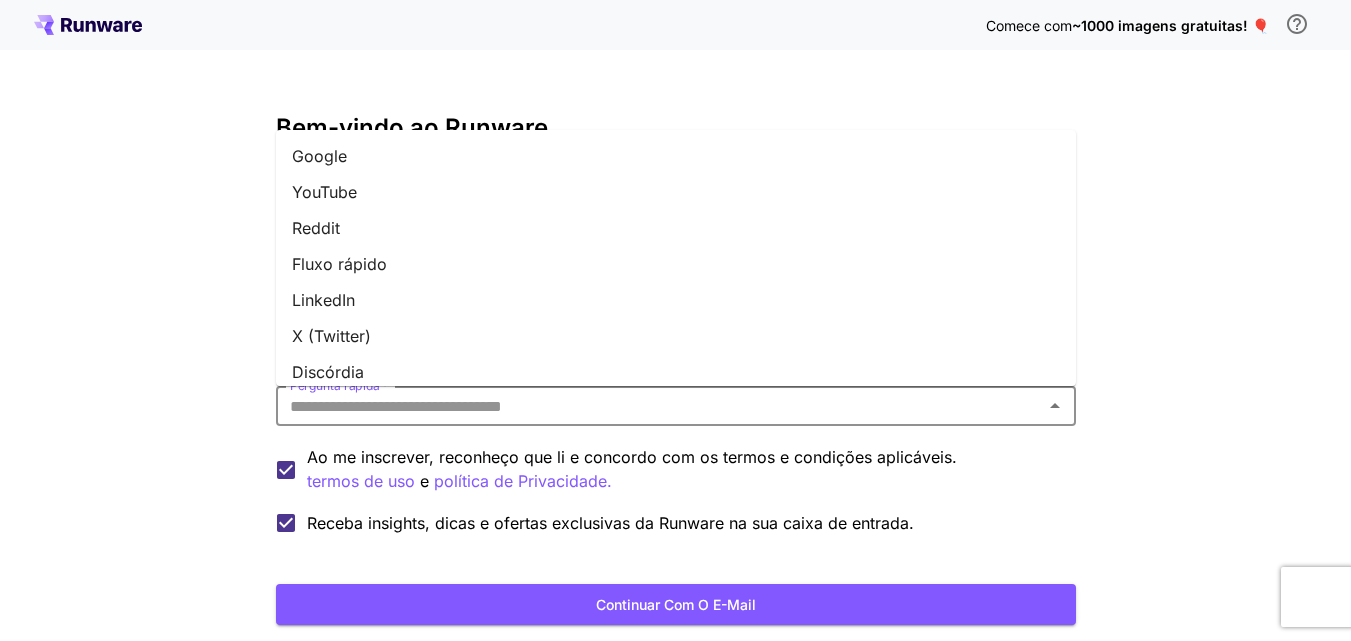 click on "Google" at bounding box center (676, 156) 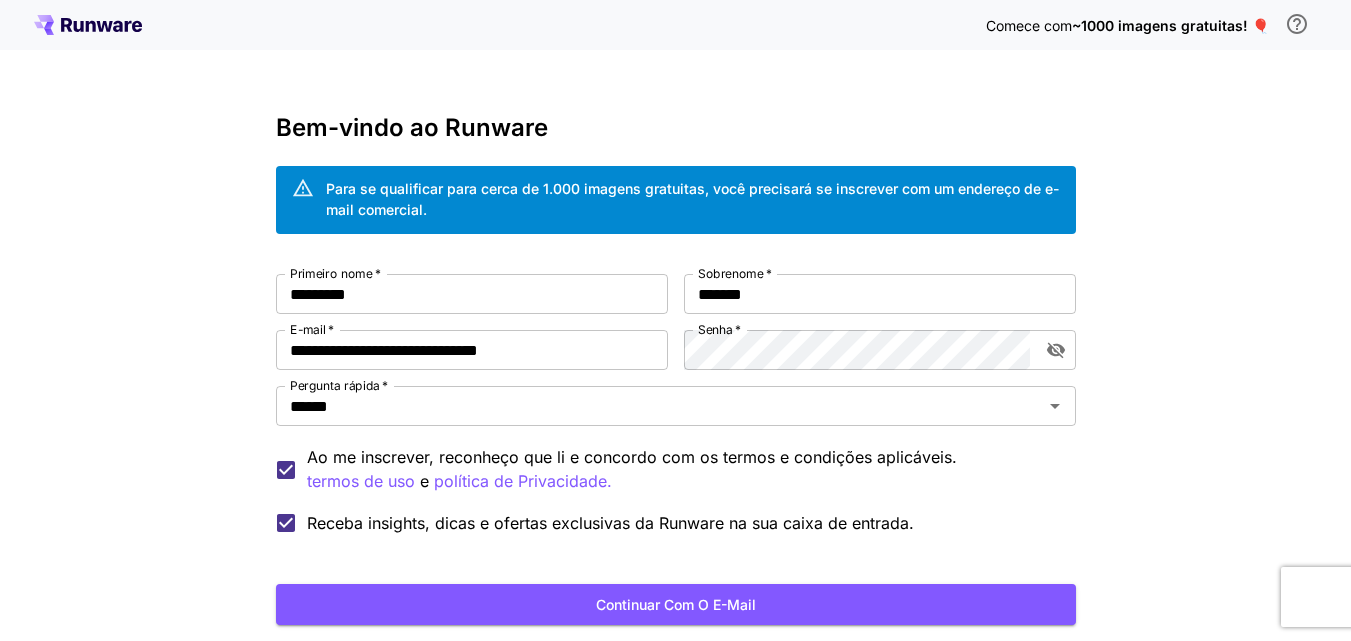click on "Continuar com o e-mail" at bounding box center [676, 604] 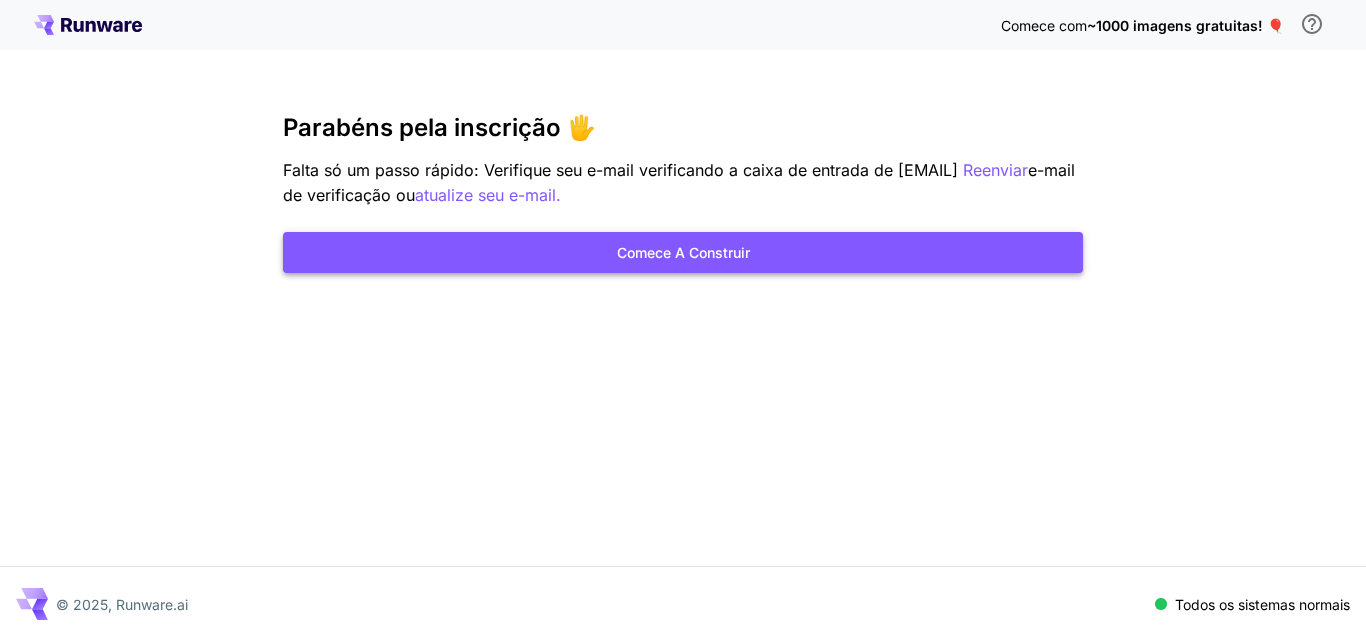 click on "Comece a construir" at bounding box center (683, 252) 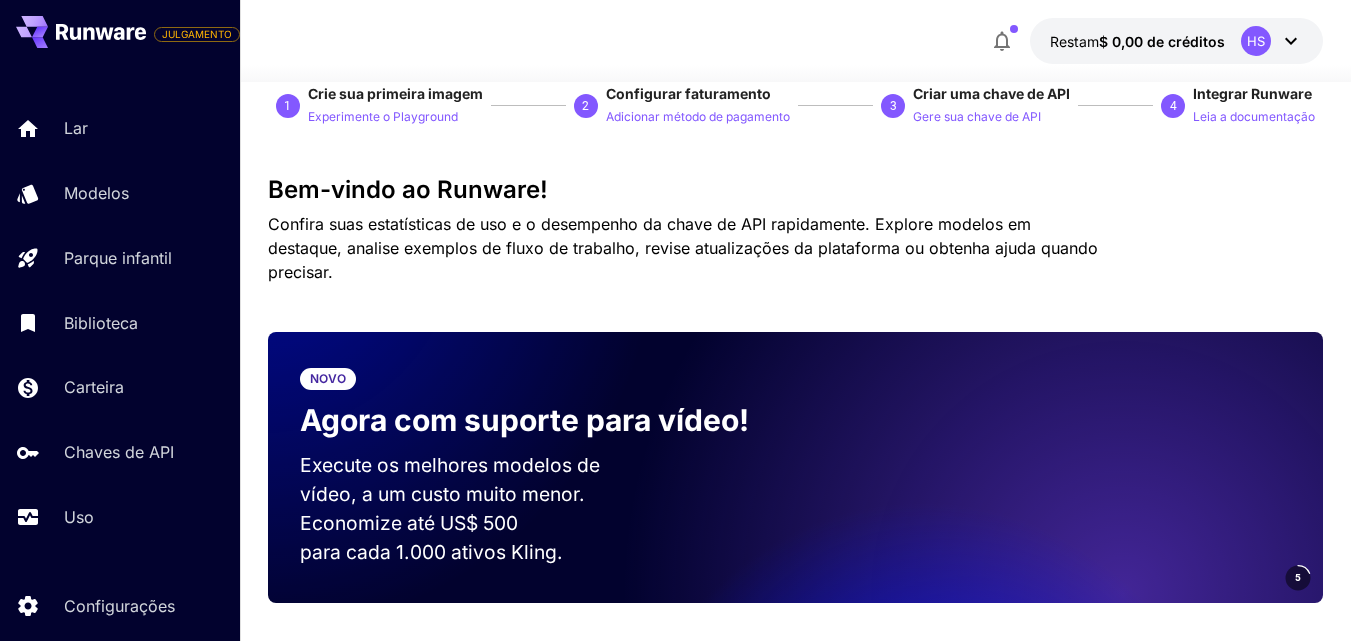 scroll, scrollTop: 0, scrollLeft: 0, axis: both 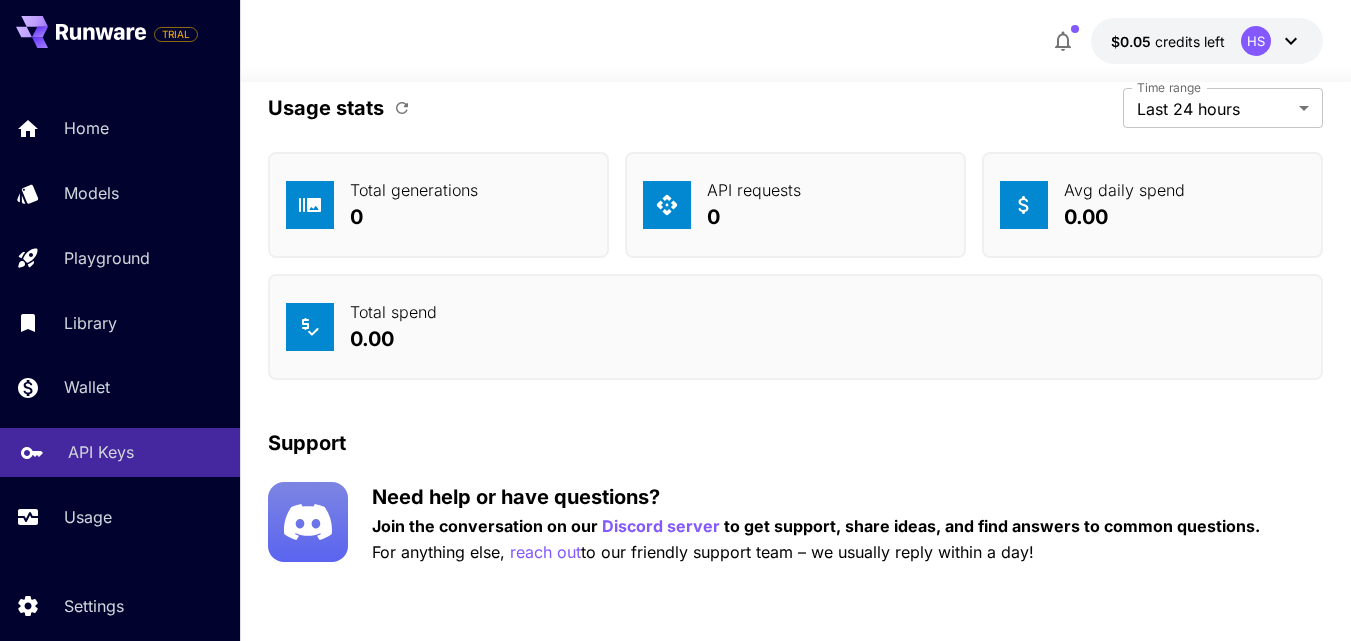 click on "API Keys" at bounding box center [101, 452] 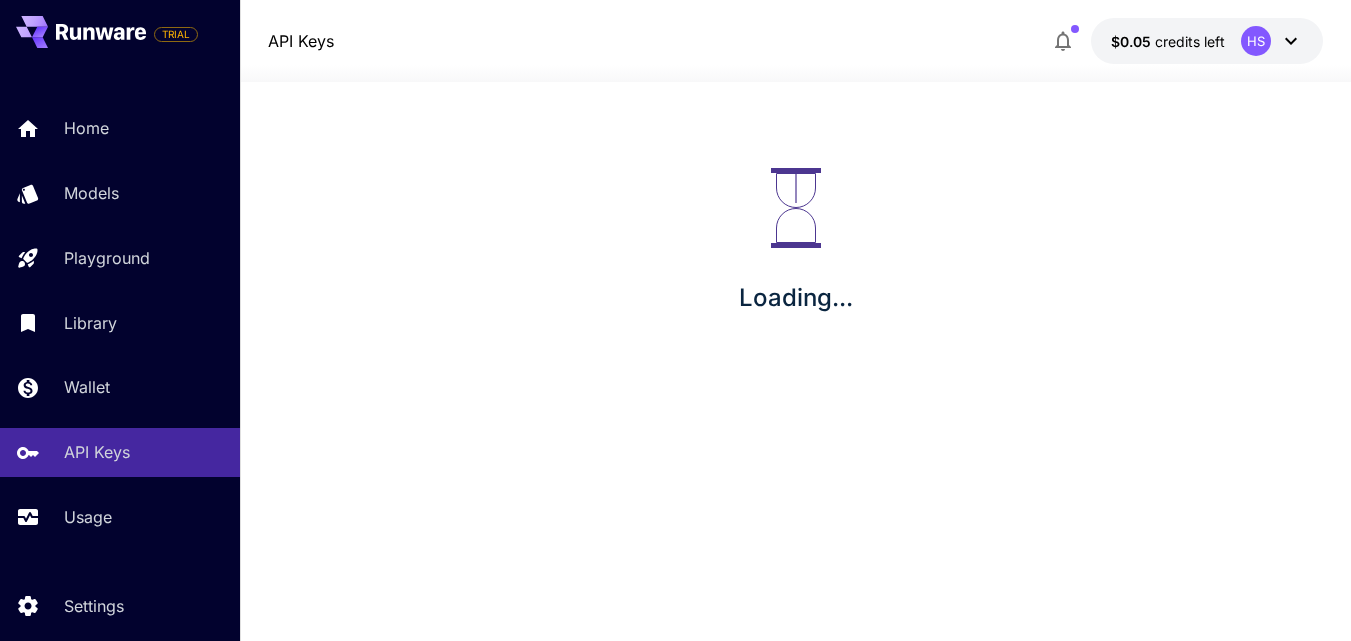 scroll, scrollTop: 0, scrollLeft: 0, axis: both 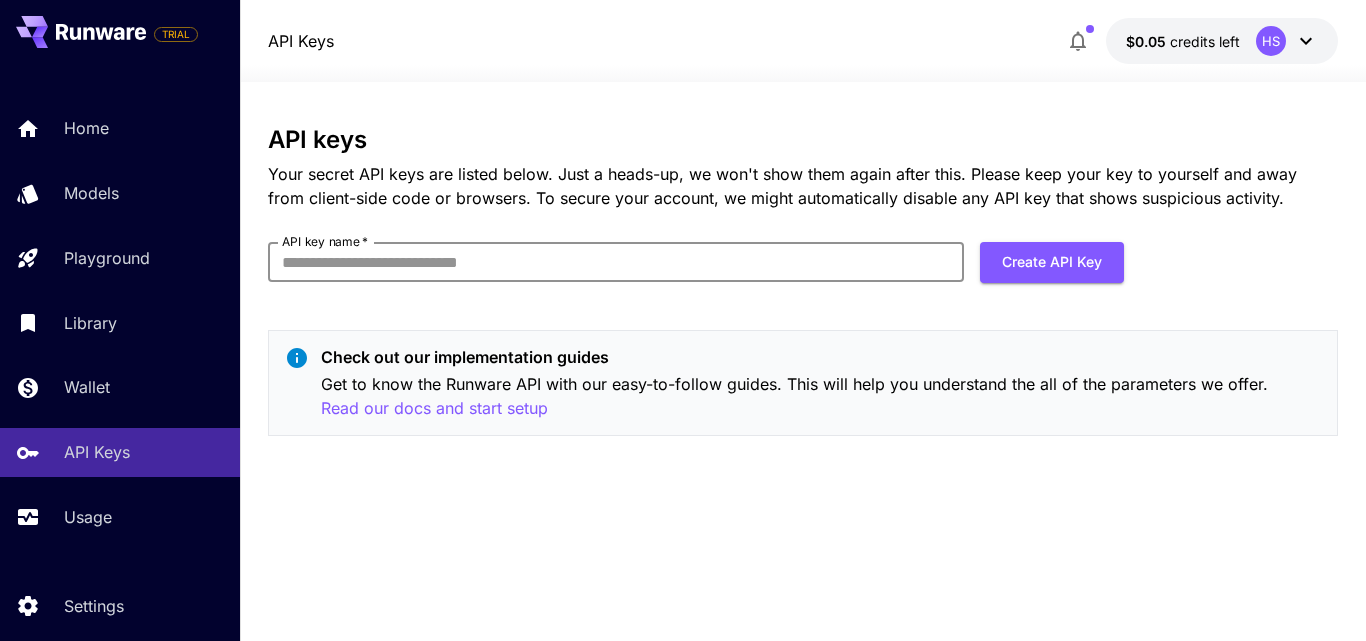 drag, startPoint x: 767, startPoint y: 260, endPoint x: 885, endPoint y: 243, distance: 119.218285 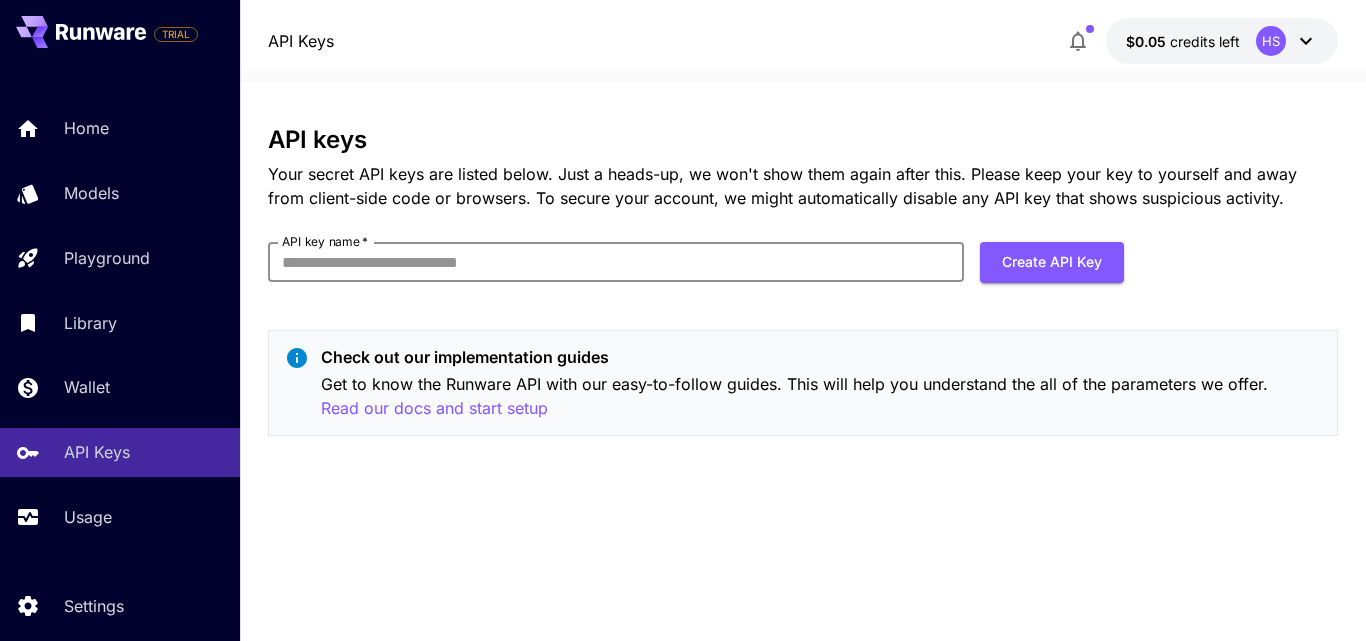 click on "API key name   *" at bounding box center [616, 262] 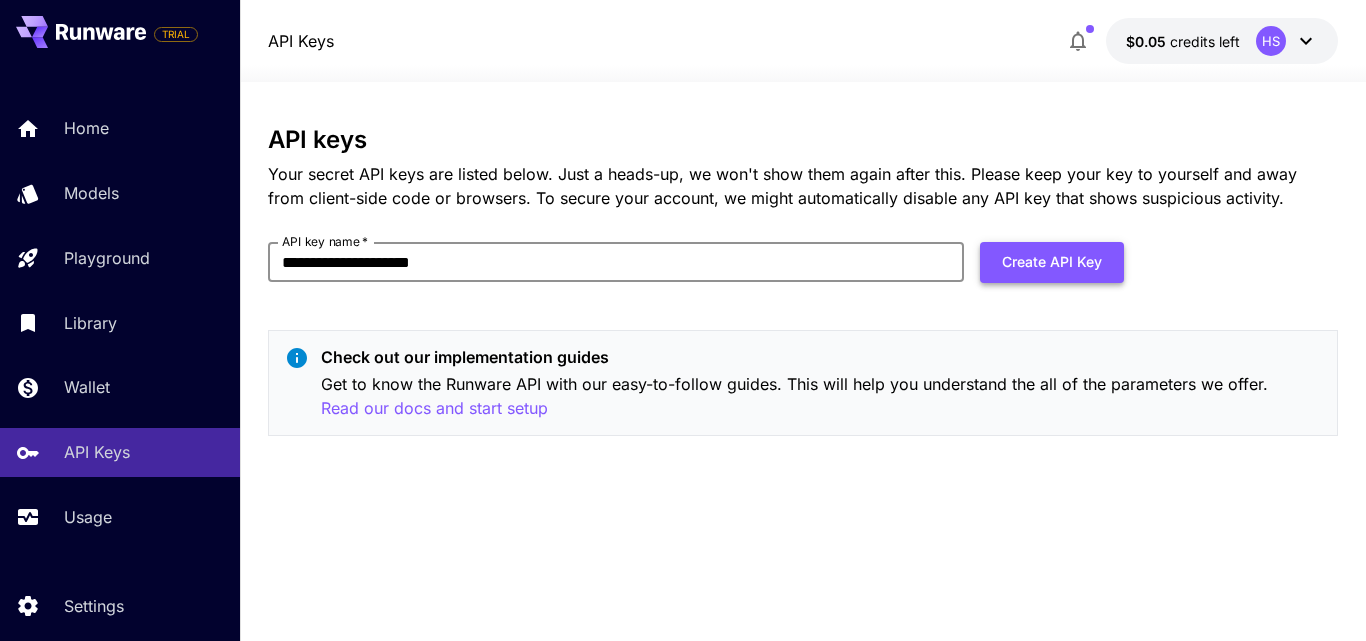 type on "**********" 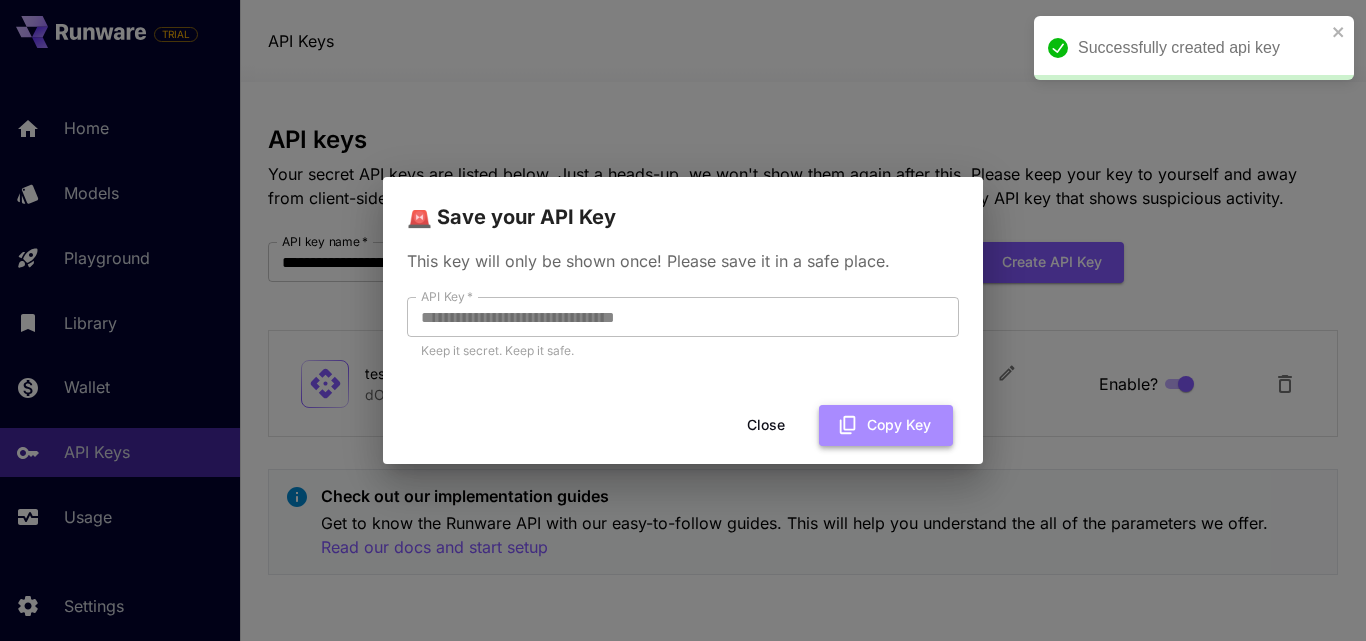 click on "Copy Key" at bounding box center [886, 425] 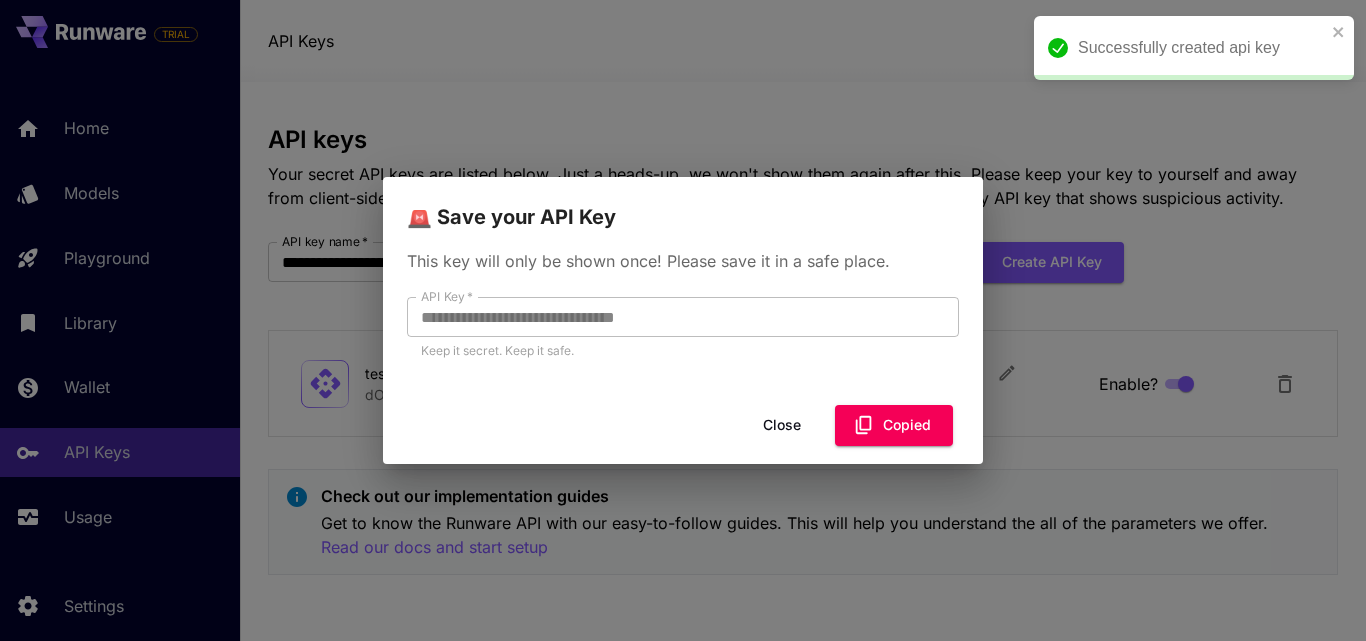 click on "**********" at bounding box center [683, 320] 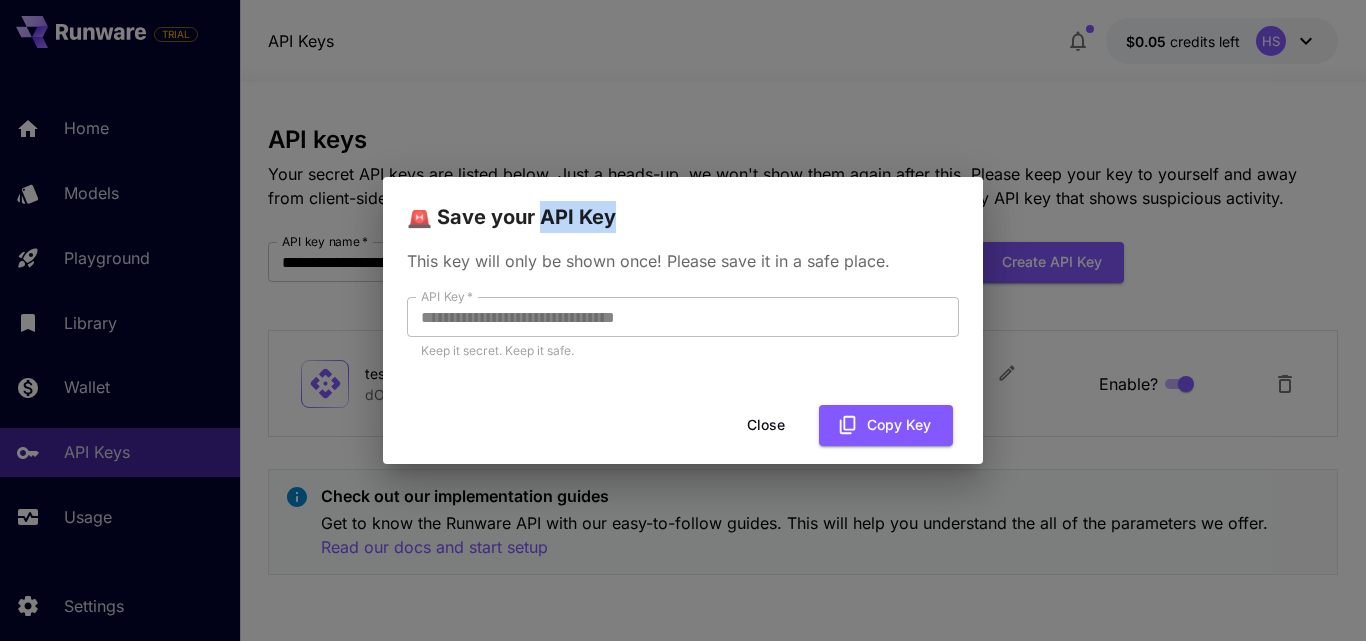drag, startPoint x: 537, startPoint y: 212, endPoint x: 631, endPoint y: 220, distance: 94.33981 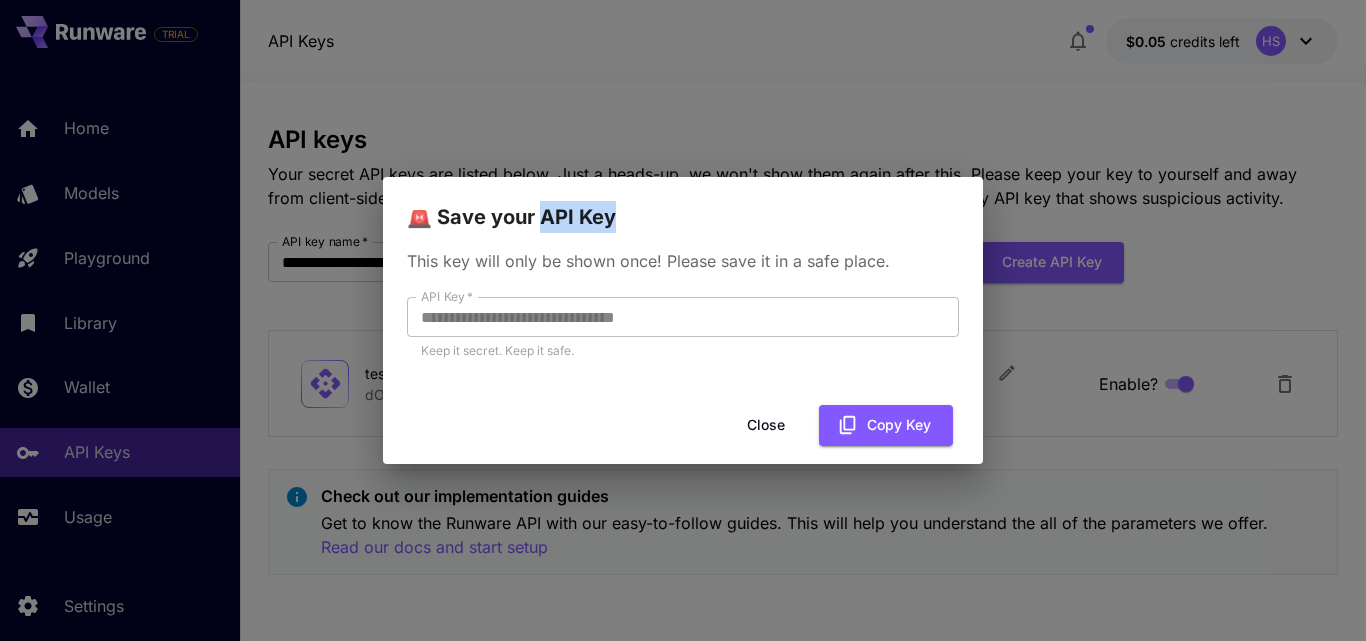 click on "🚨 Save your API Key" at bounding box center [683, 205] 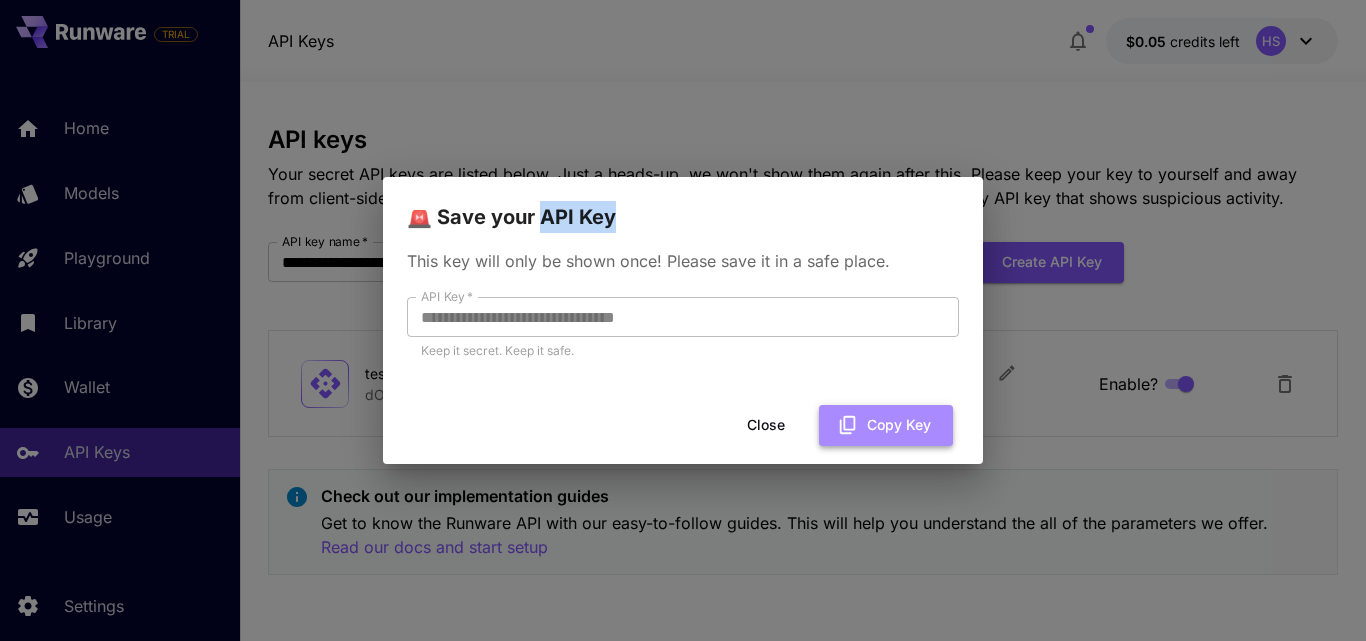 click on "Copy Key" at bounding box center (886, 425) 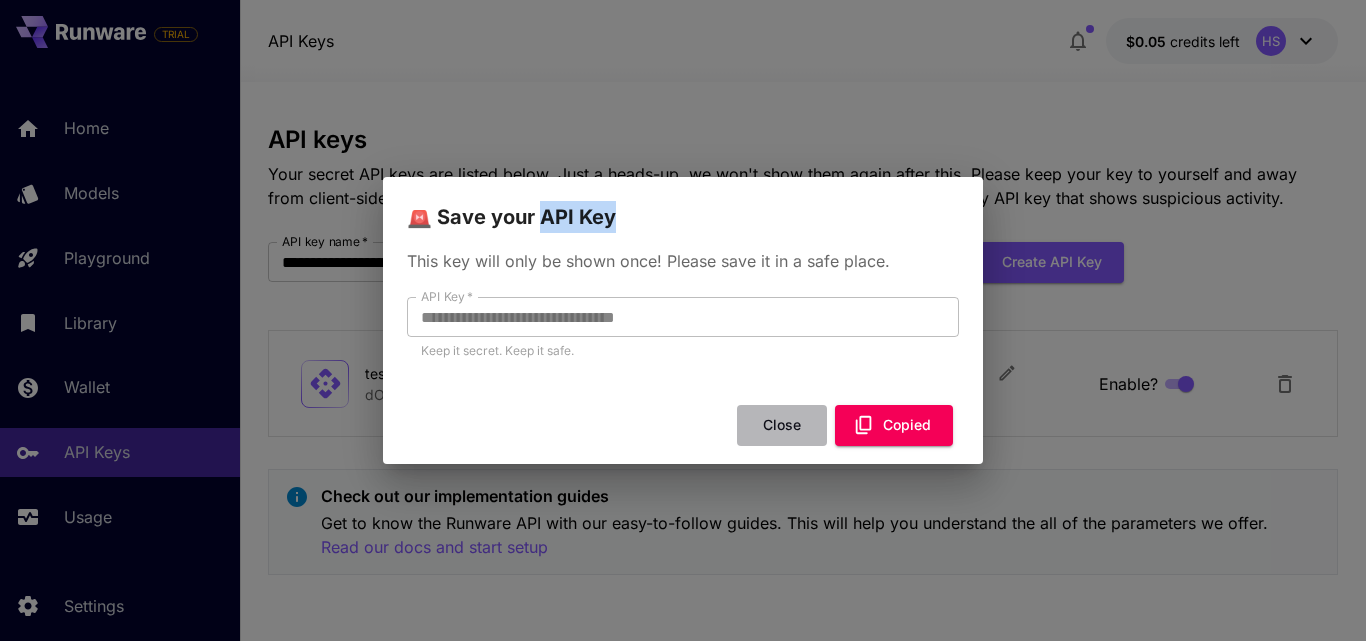 click on "Close" at bounding box center [782, 425] 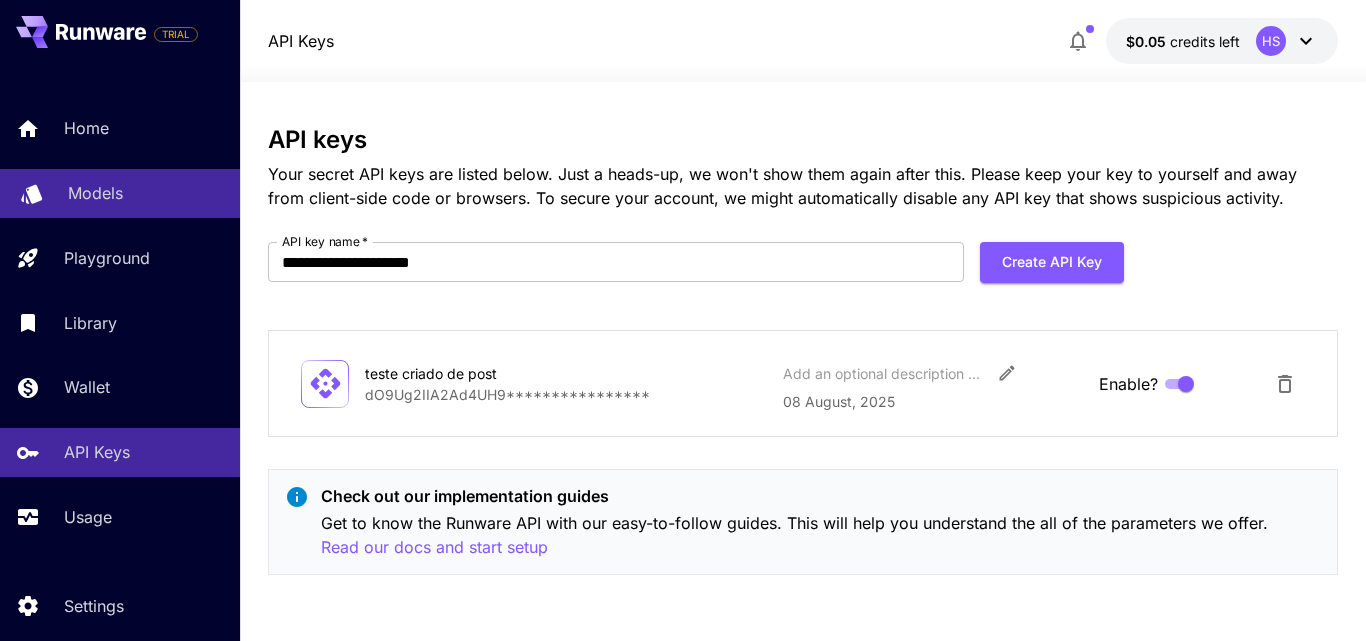click on "Models" at bounding box center [95, 193] 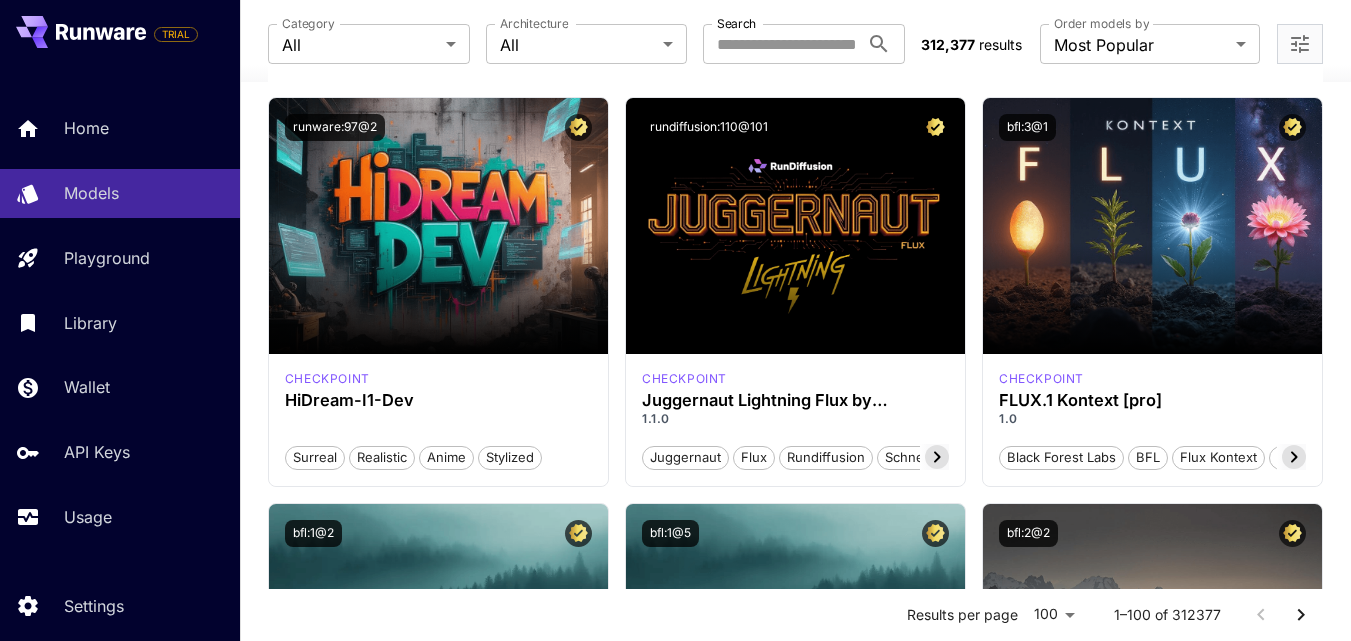 scroll, scrollTop: 1120, scrollLeft: 0, axis: vertical 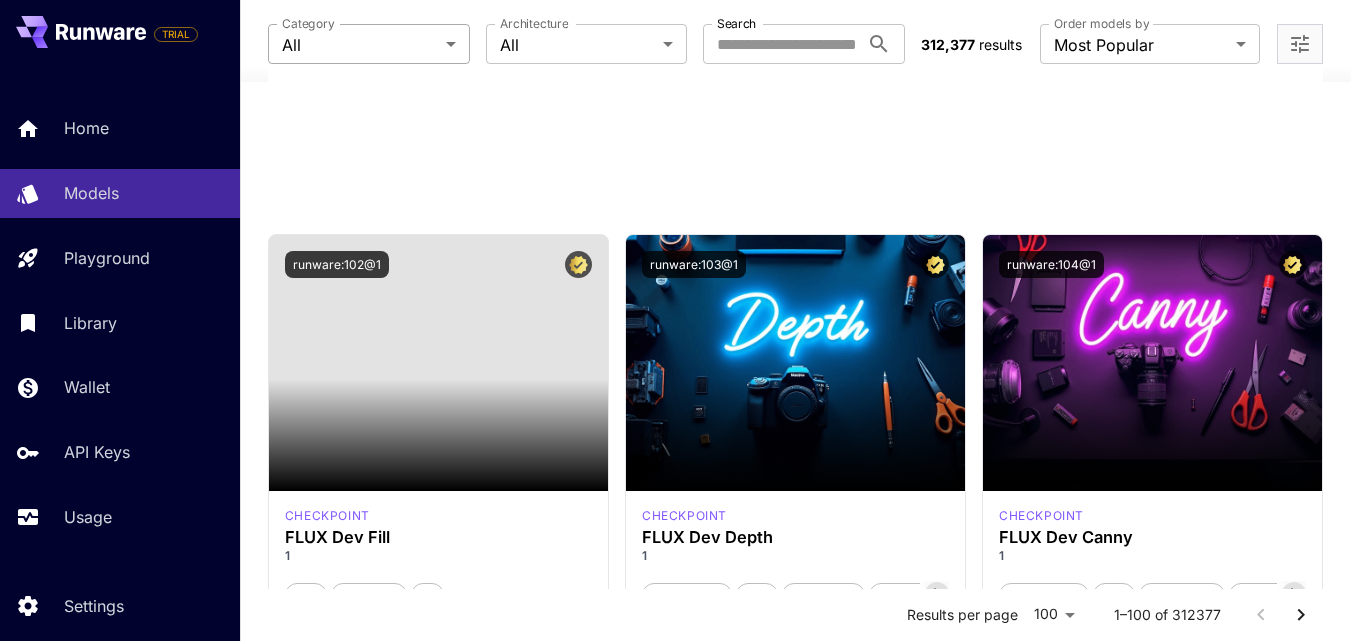 click on "**********" at bounding box center (675, 8139) 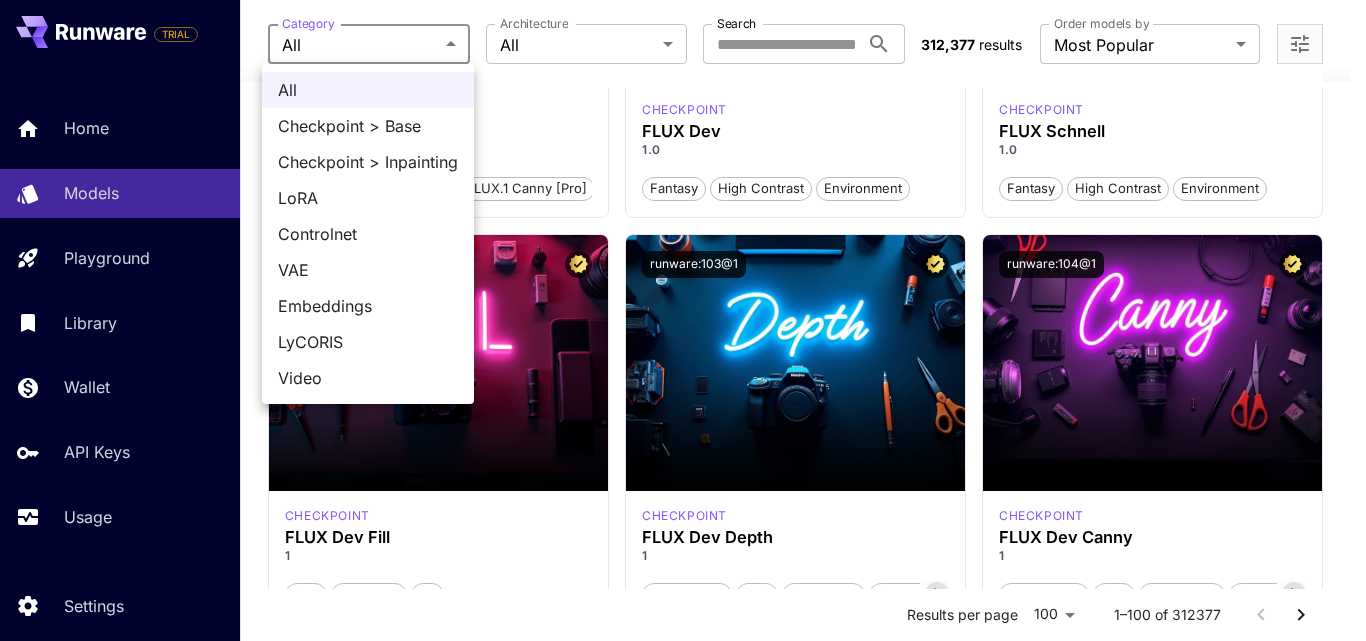 click at bounding box center [683, 320] 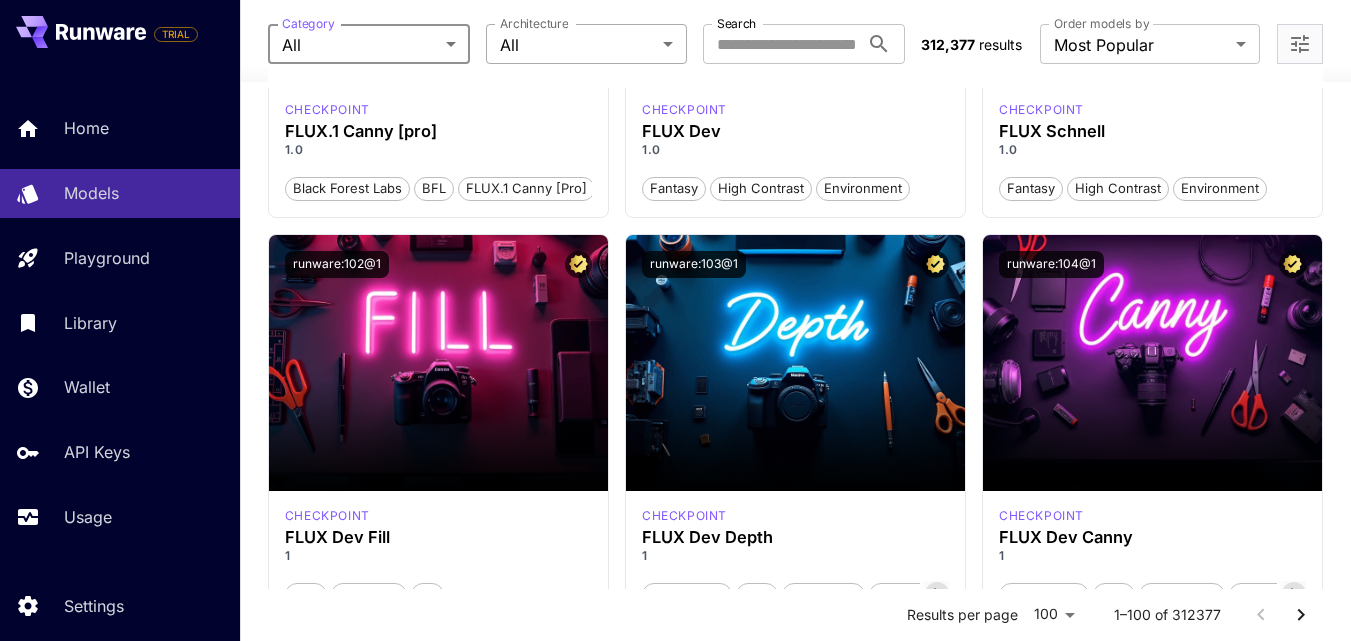 click on "**********" at bounding box center (675, 8139) 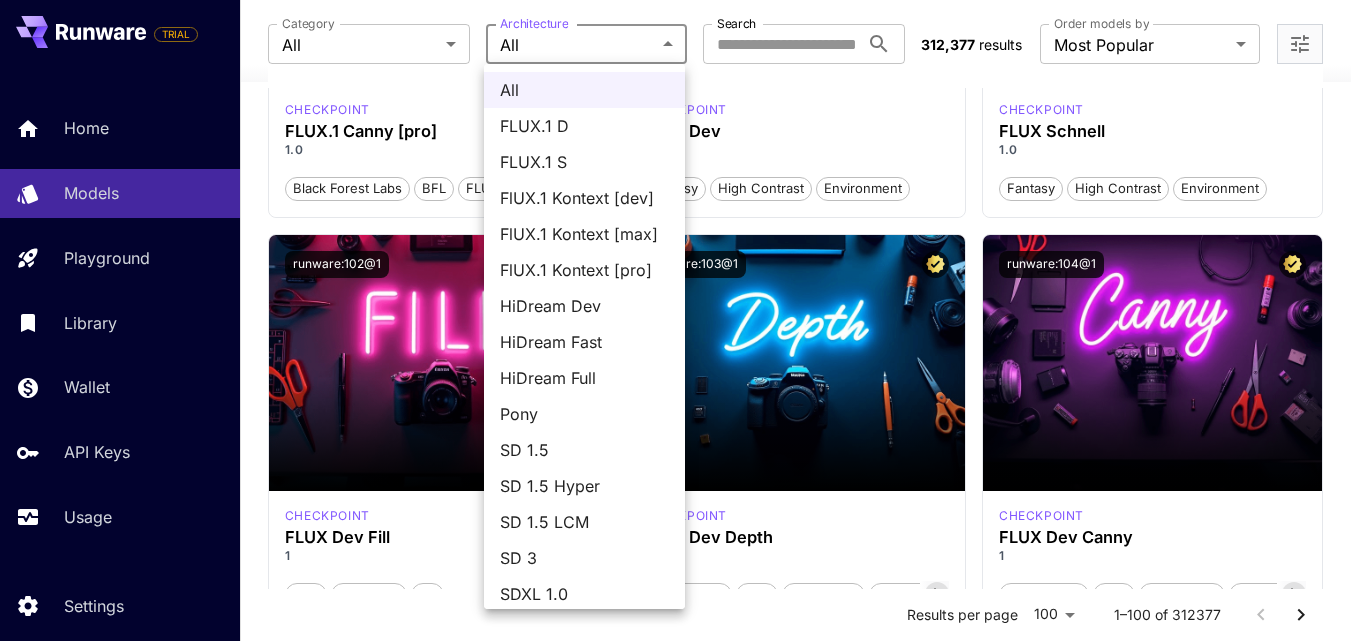 click at bounding box center (683, 320) 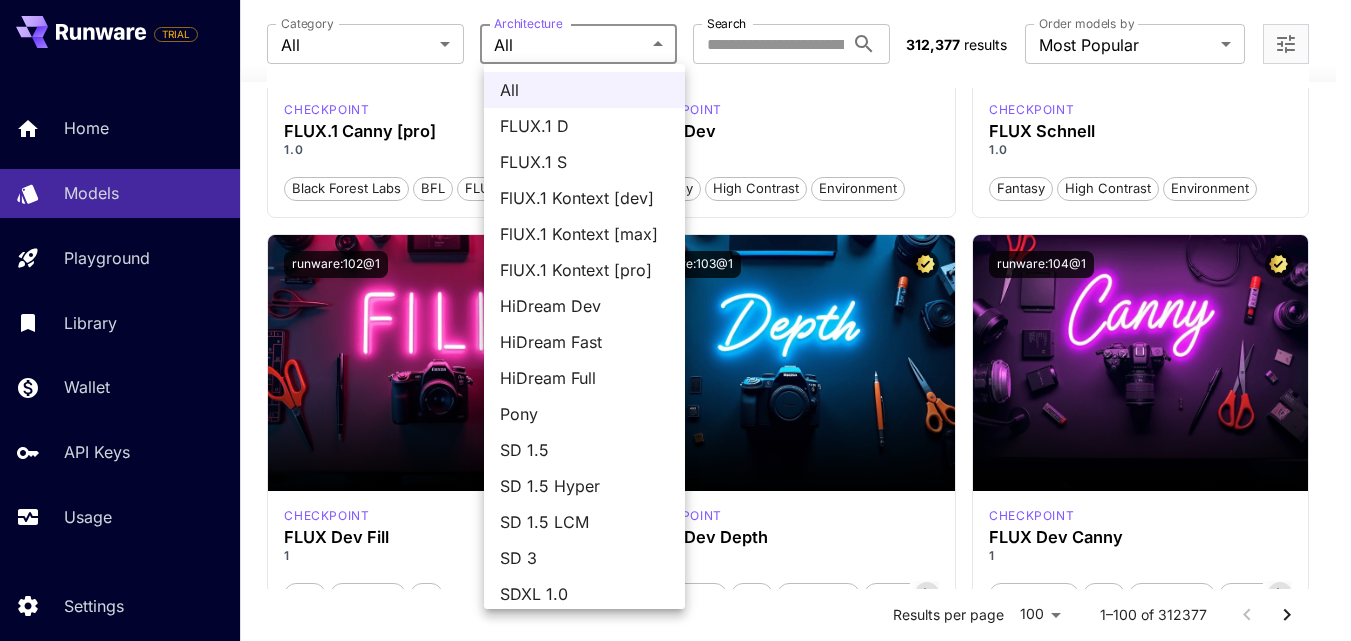 click on "**********" at bounding box center [675, 8139] 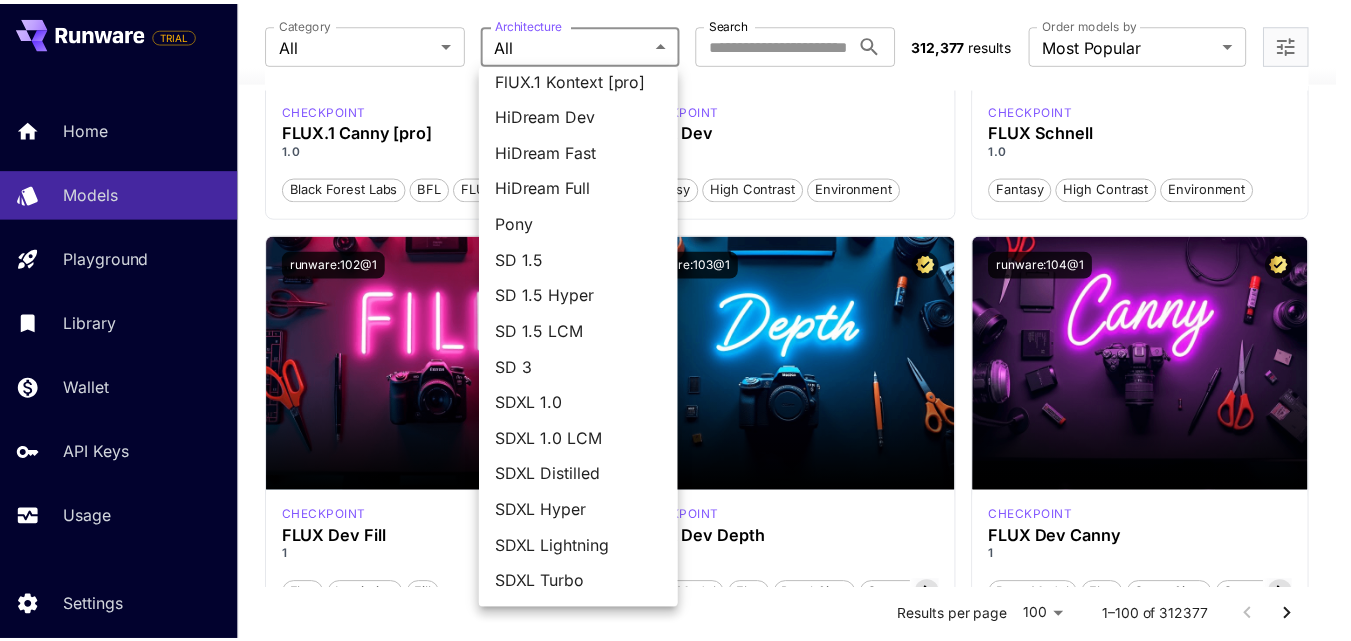 scroll, scrollTop: 0, scrollLeft: 0, axis: both 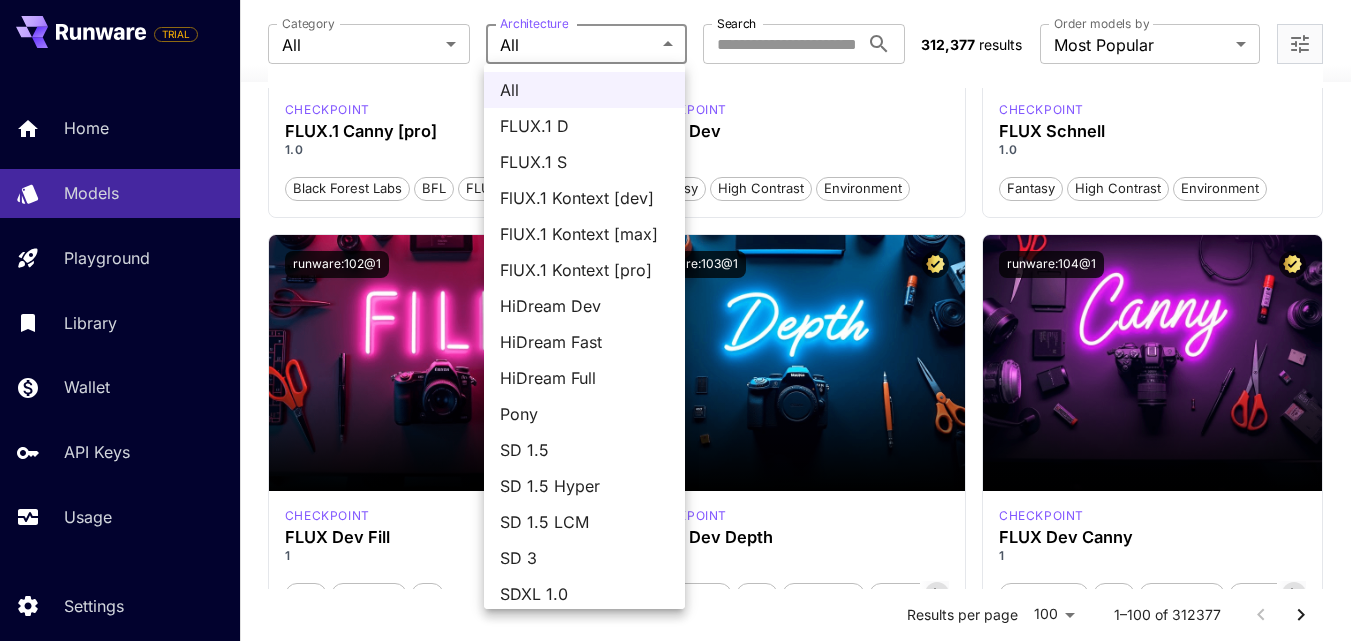 click at bounding box center [683, 320] 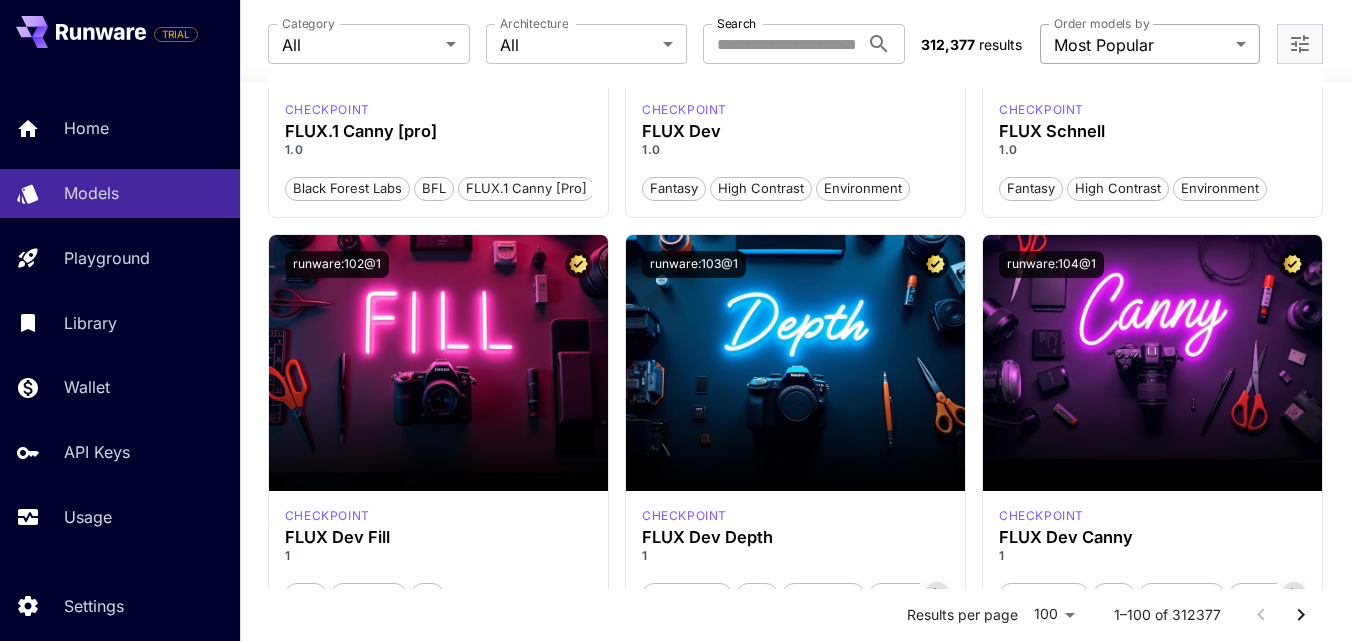 click on "**********" at bounding box center (675, 8139) 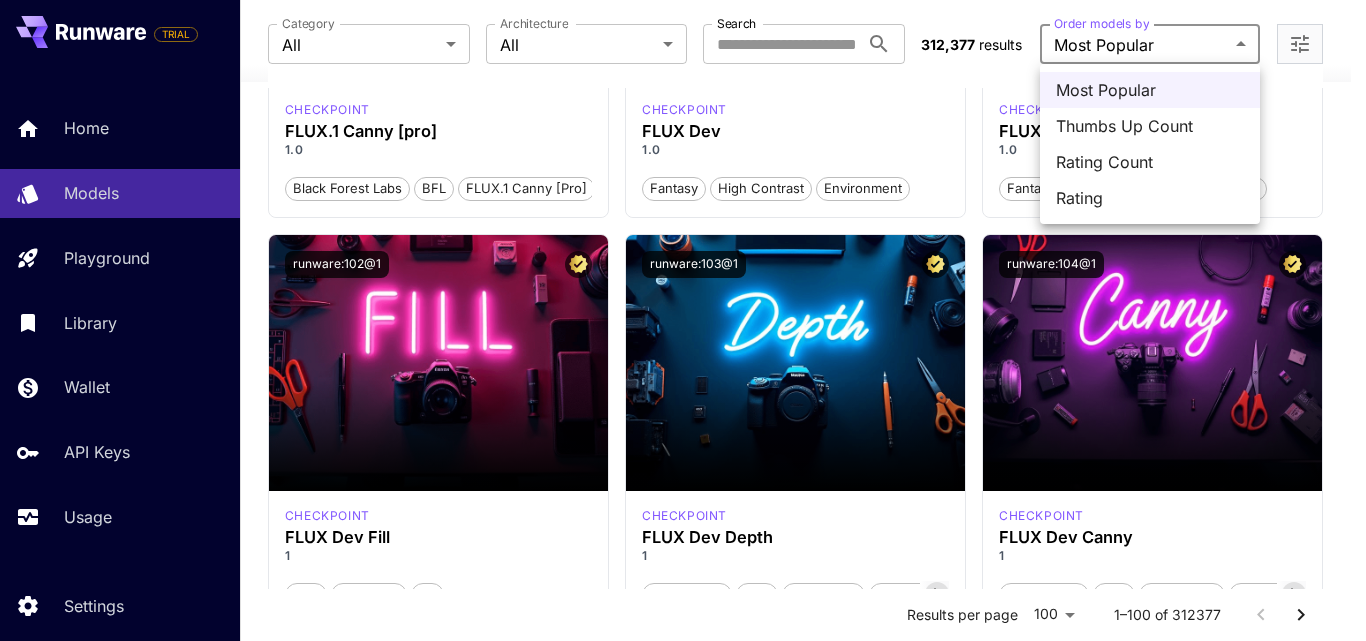 click at bounding box center [683, 320] 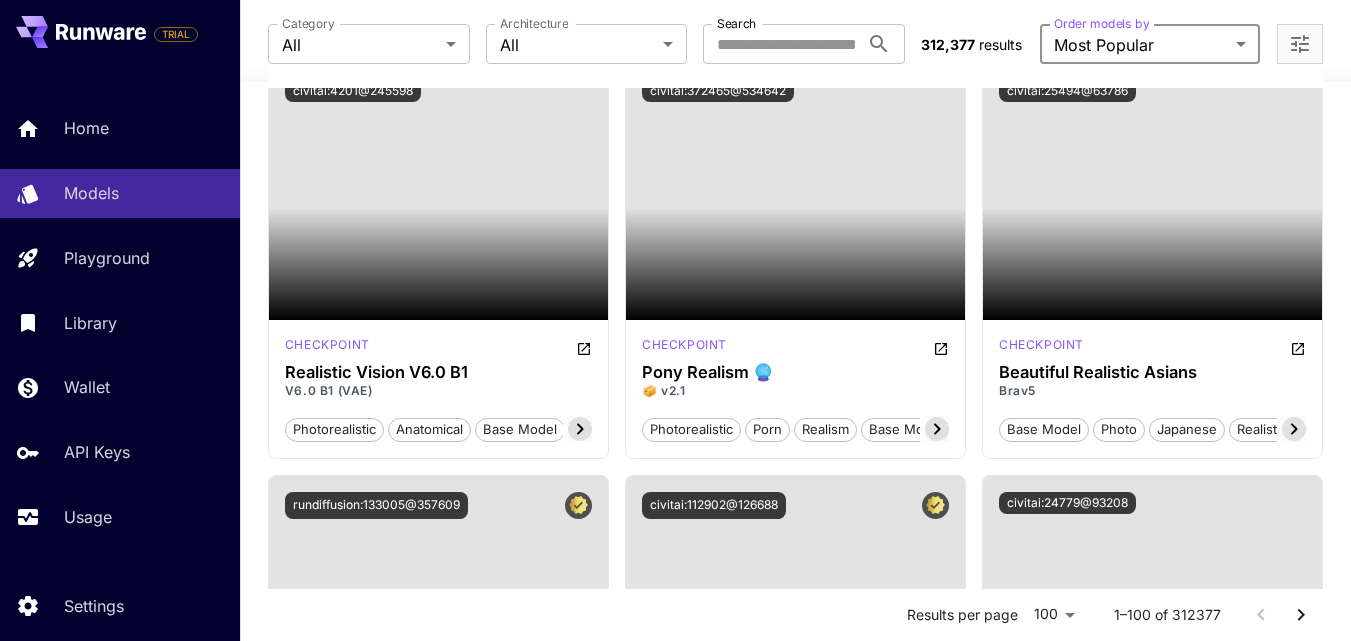 scroll, scrollTop: 8608, scrollLeft: 0, axis: vertical 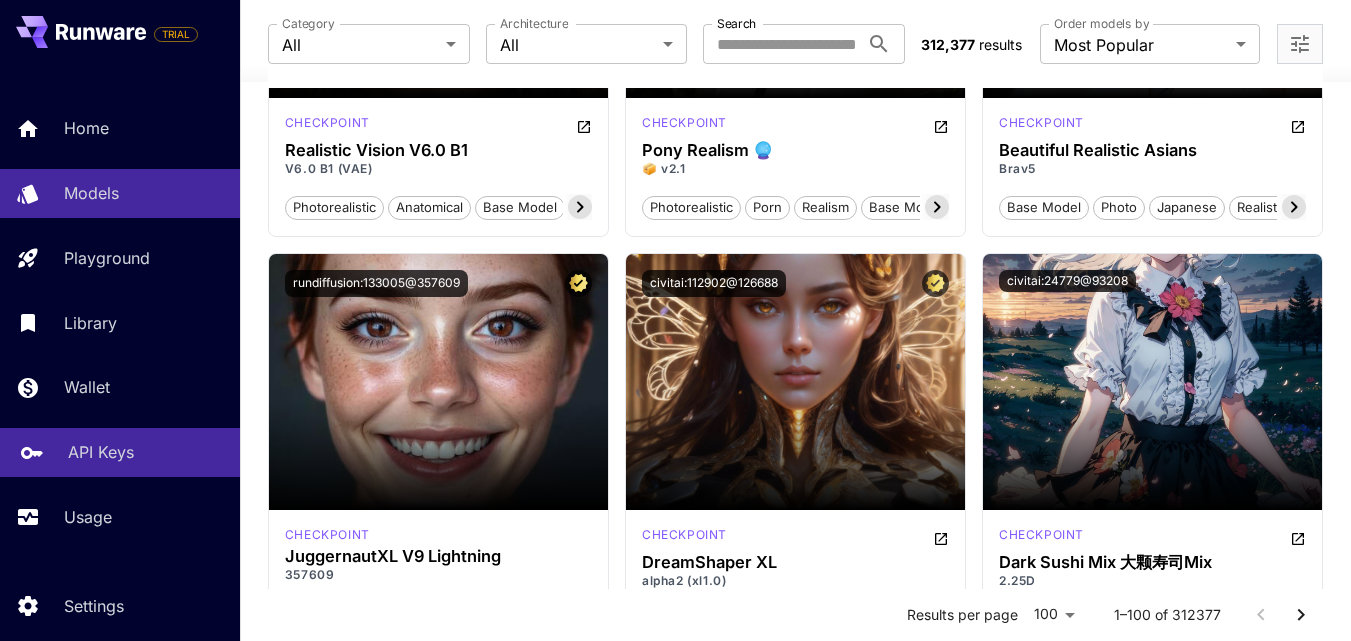 click on "API Keys" at bounding box center [101, 452] 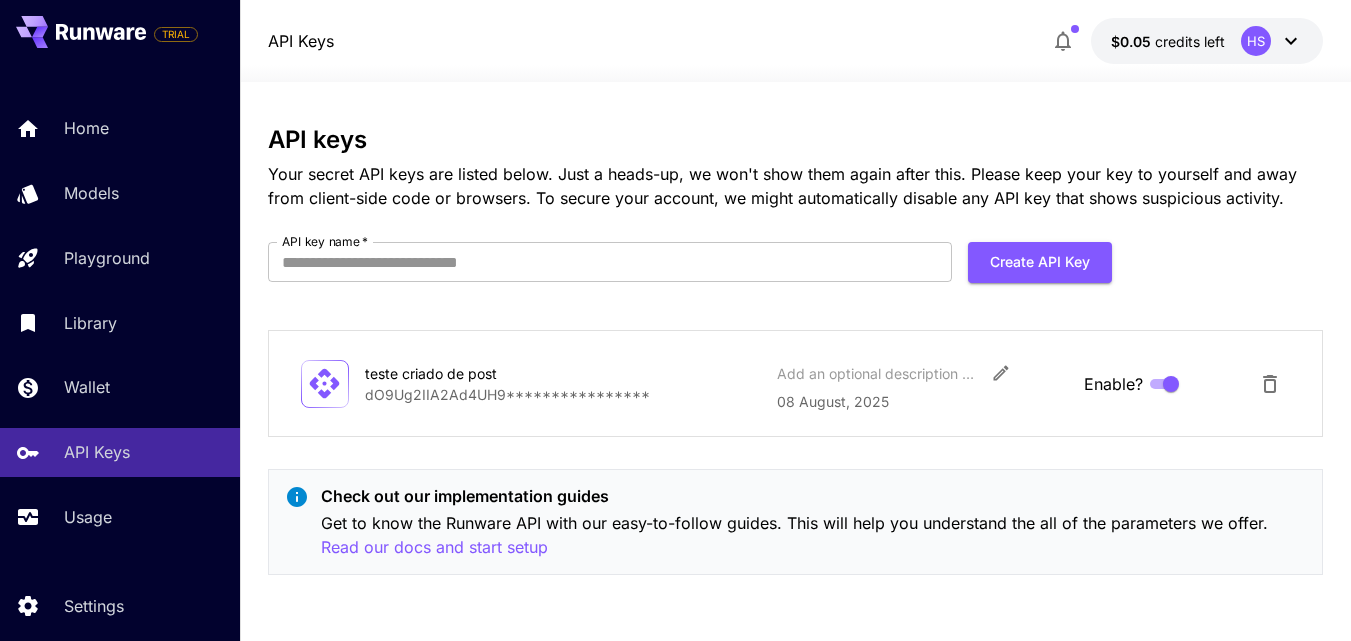scroll, scrollTop: 0, scrollLeft: 0, axis: both 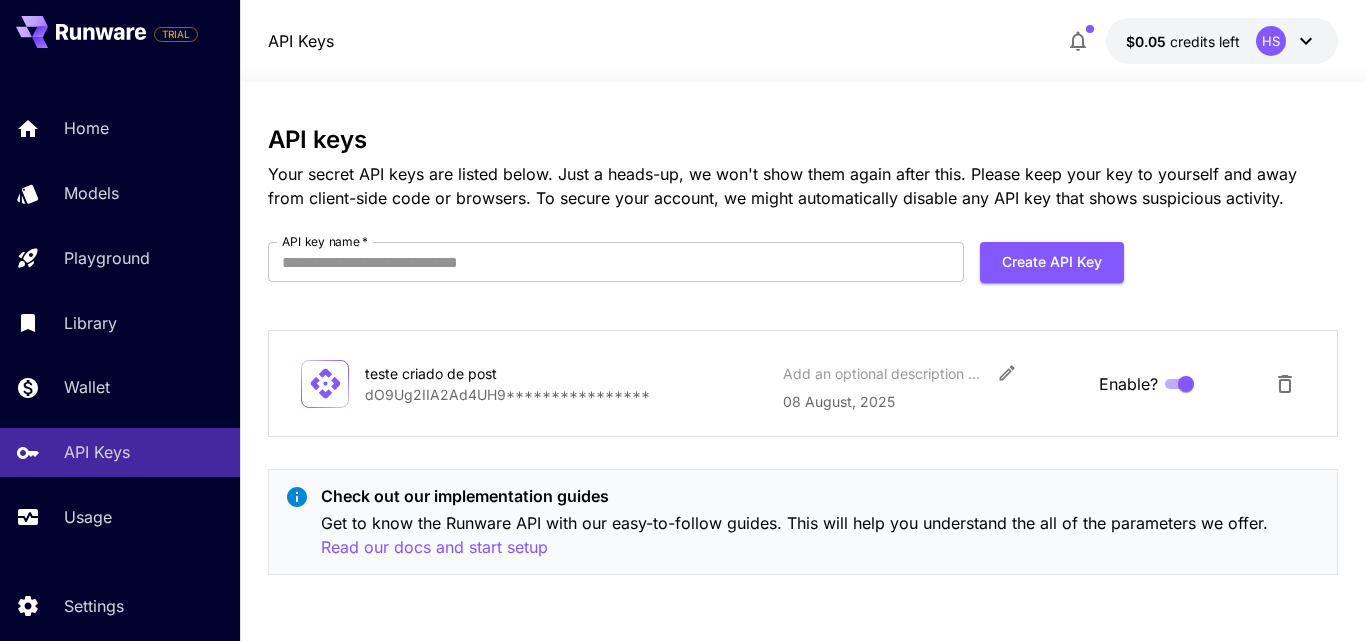 click on "**********" at bounding box center [565, 394] 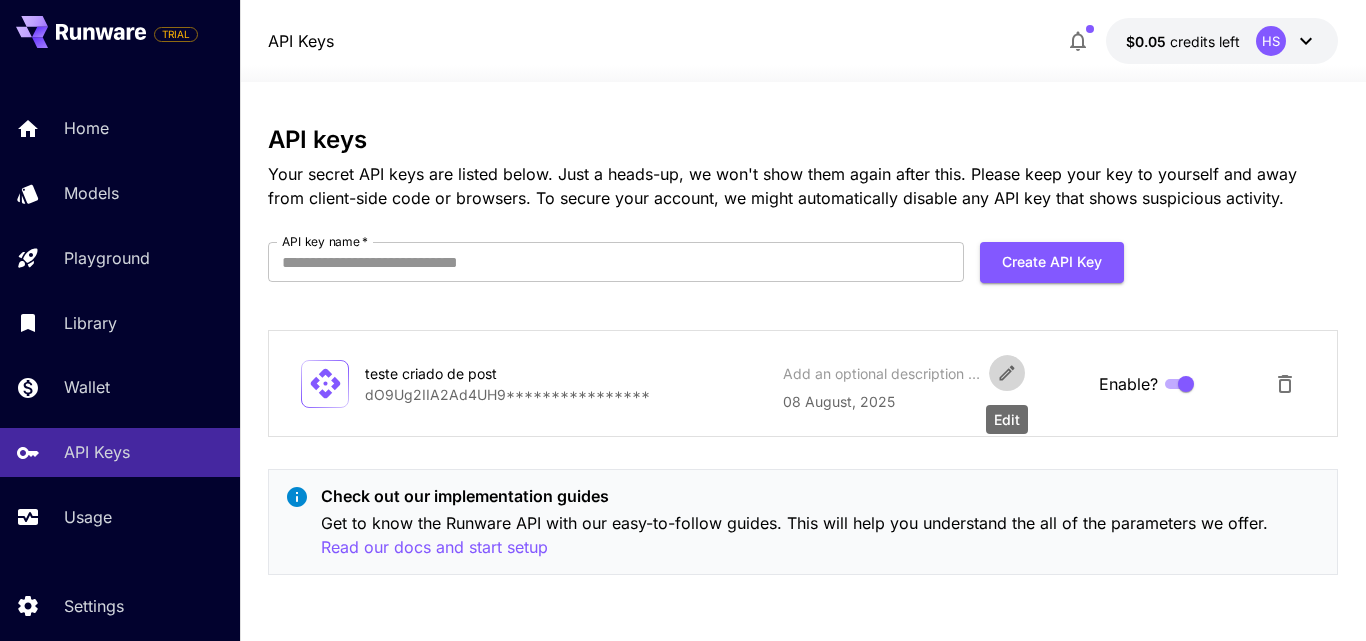 click 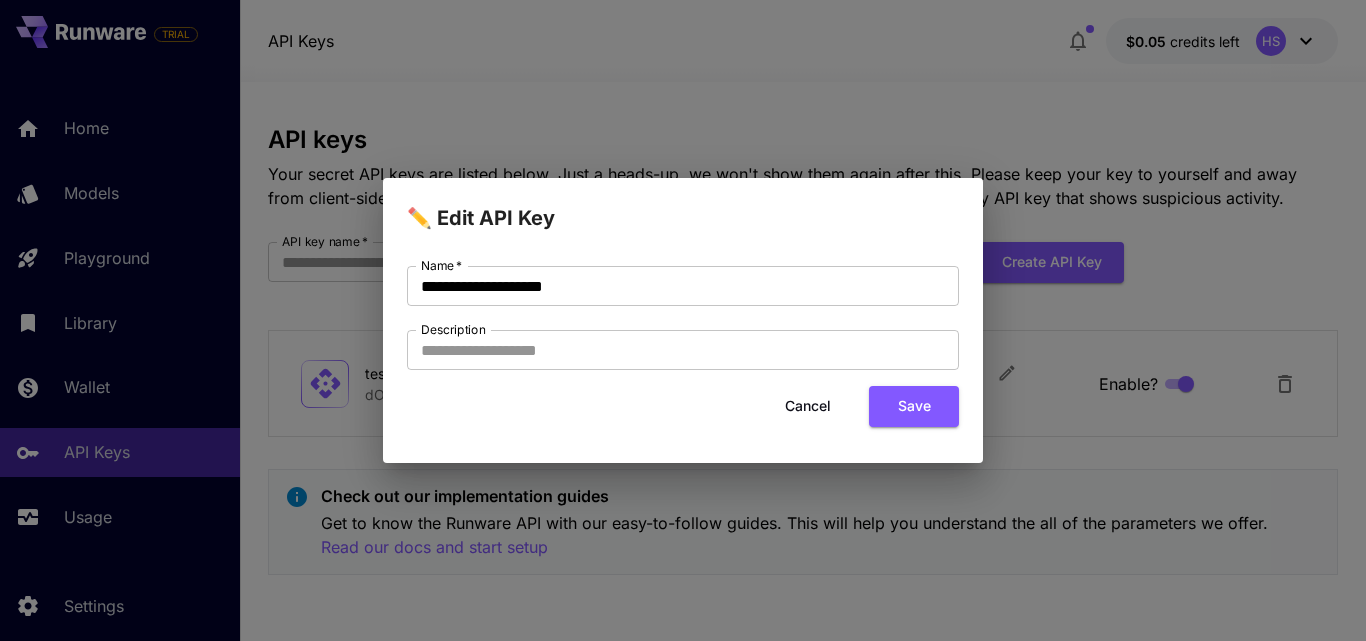 click on "**********" at bounding box center [683, 318] 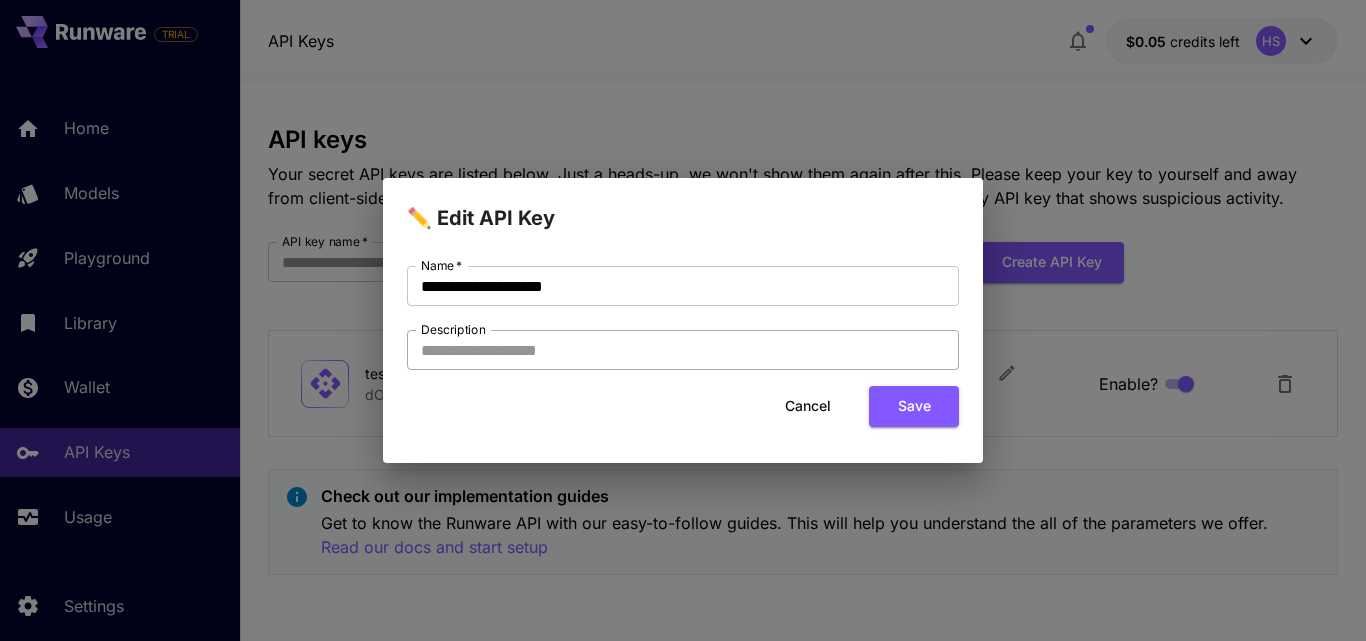 click on "Description" at bounding box center [683, 350] 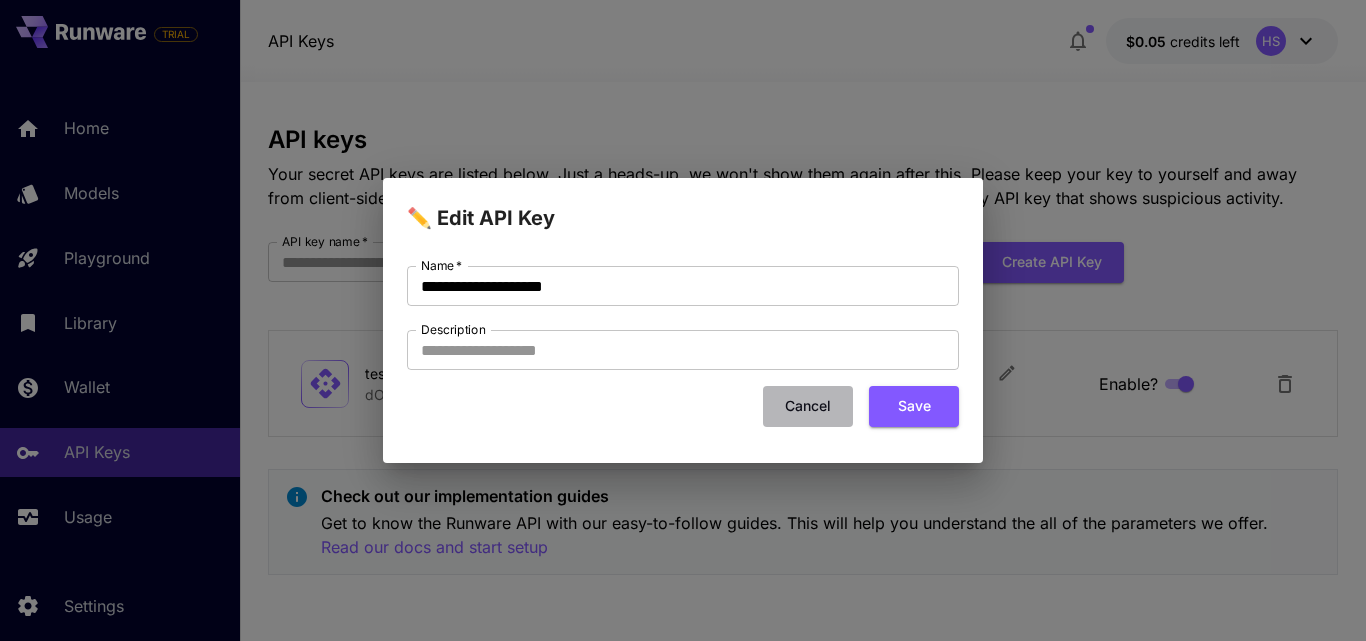 click on "Cancel" at bounding box center (808, 406) 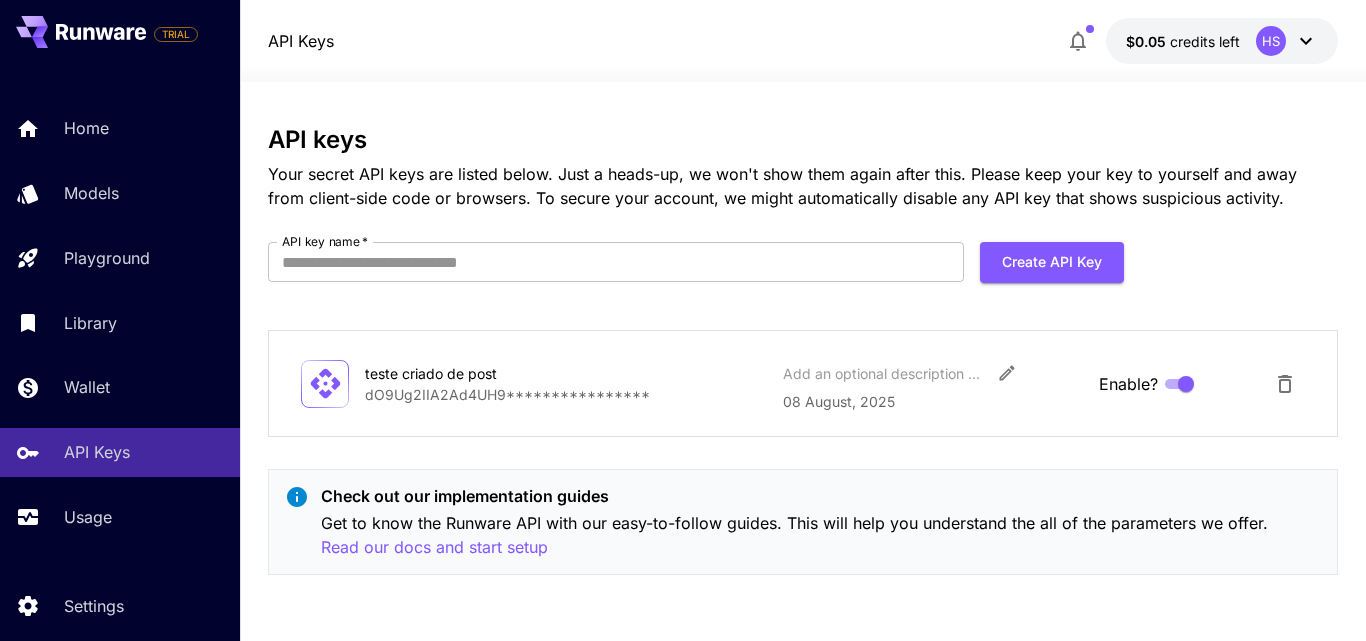drag, startPoint x: 416, startPoint y: 376, endPoint x: 330, endPoint y: 382, distance: 86.209045 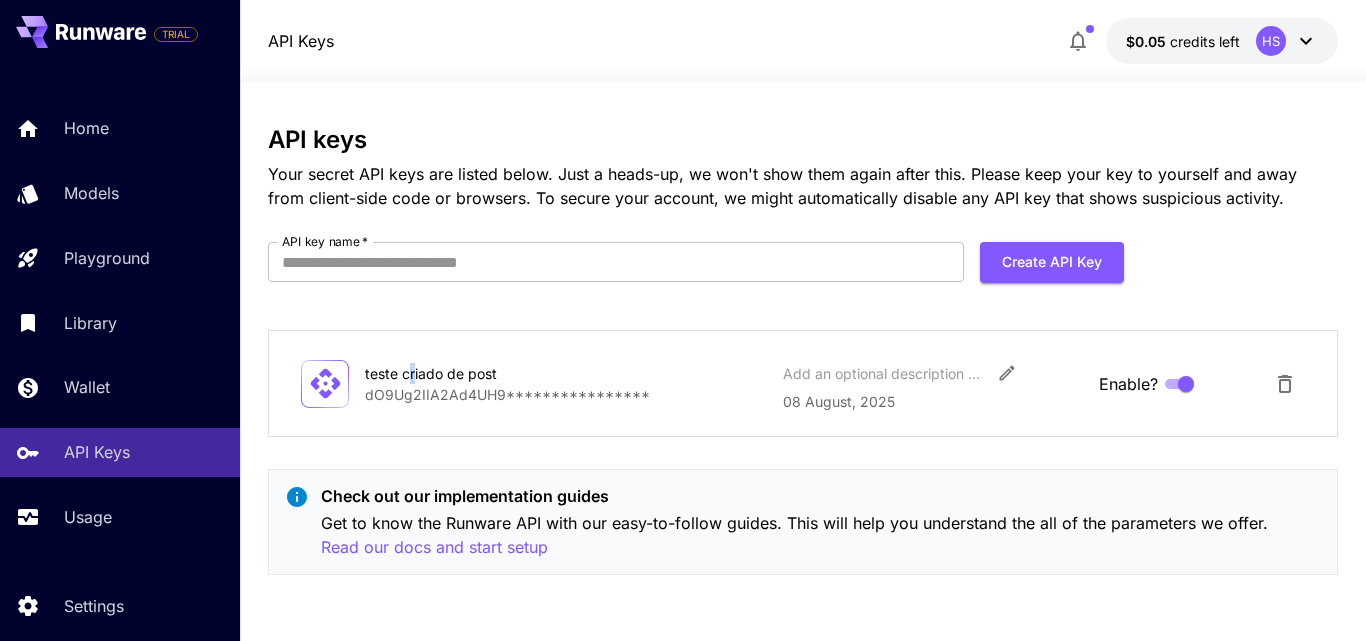 click 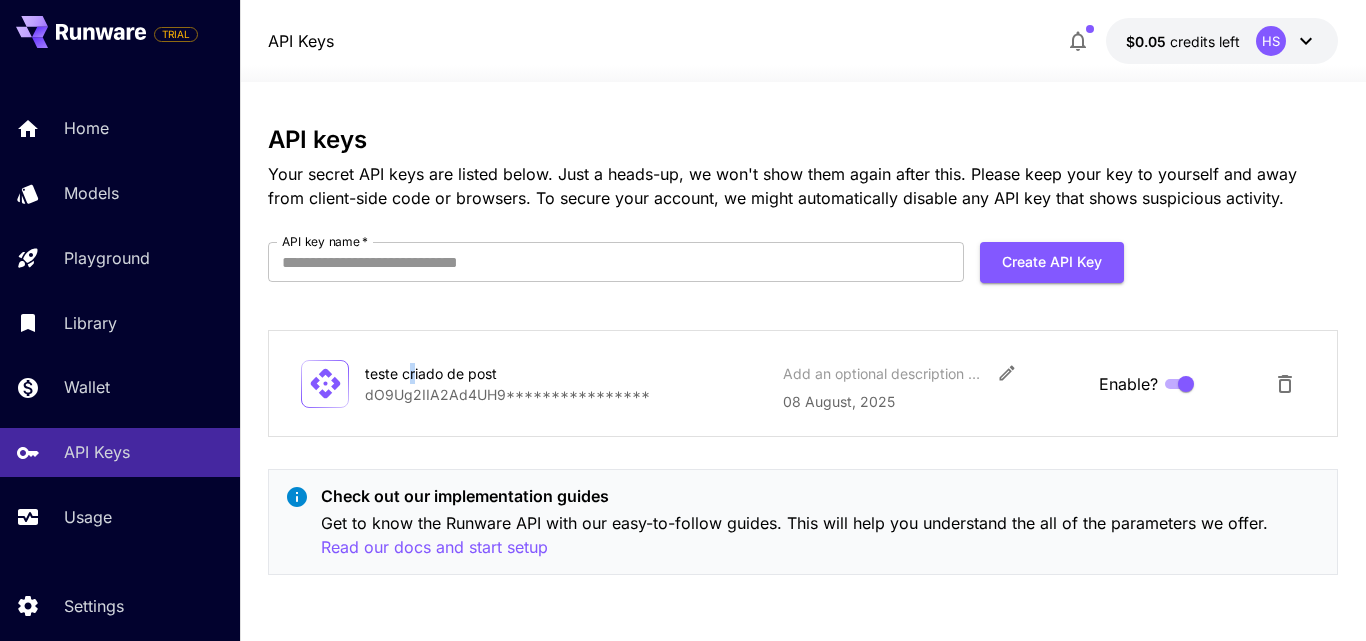 click at bounding box center (1007, 373) 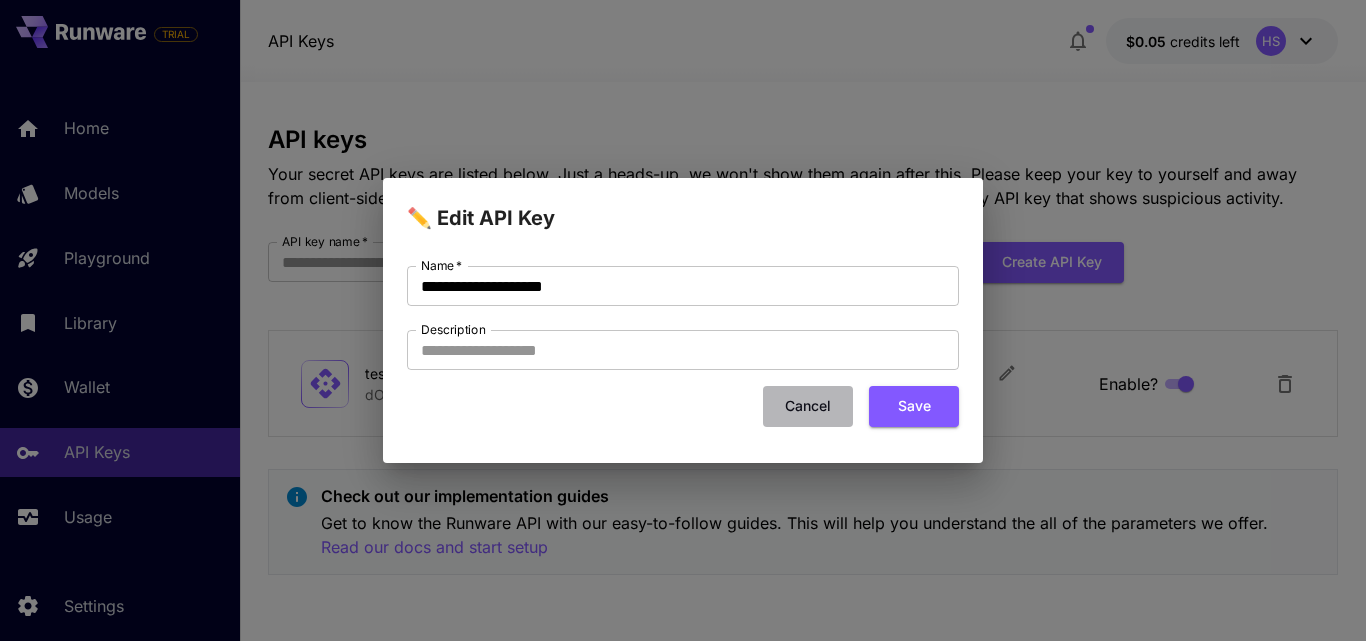 click on "Cancel" at bounding box center [808, 406] 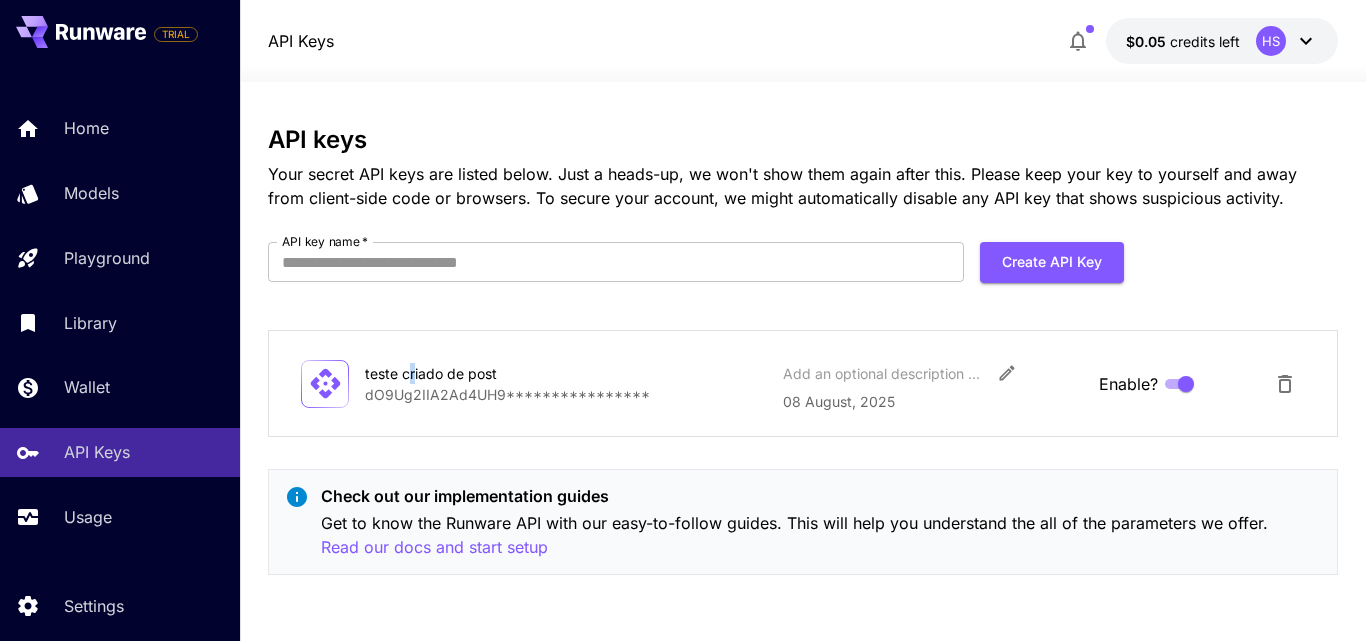 drag, startPoint x: 320, startPoint y: 376, endPoint x: 330, endPoint y: 391, distance: 18.027756 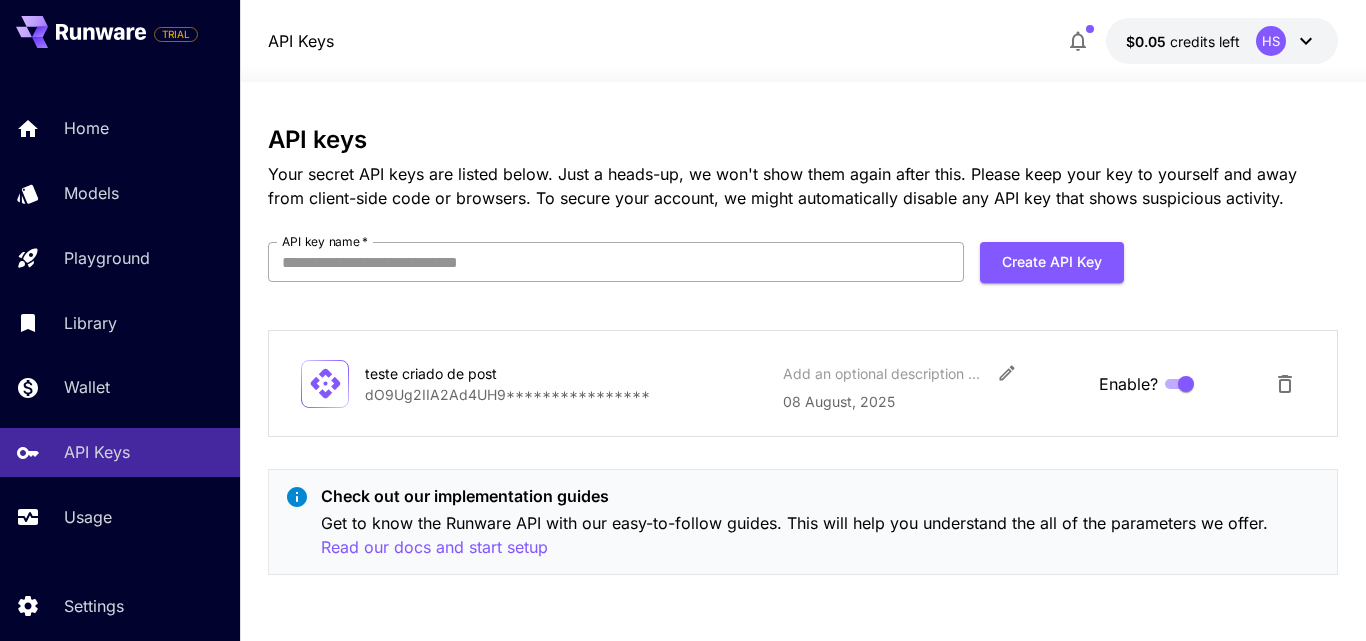 click on "API key name   *" at bounding box center (616, 262) 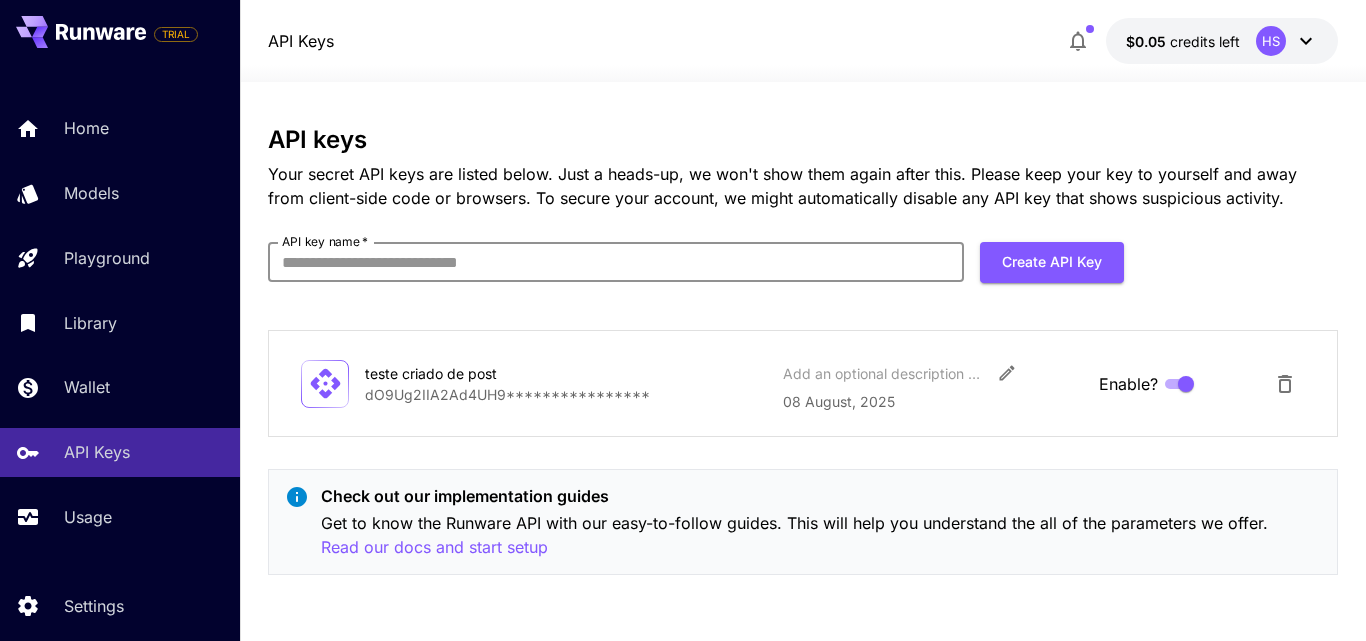 click at bounding box center [325, 384] 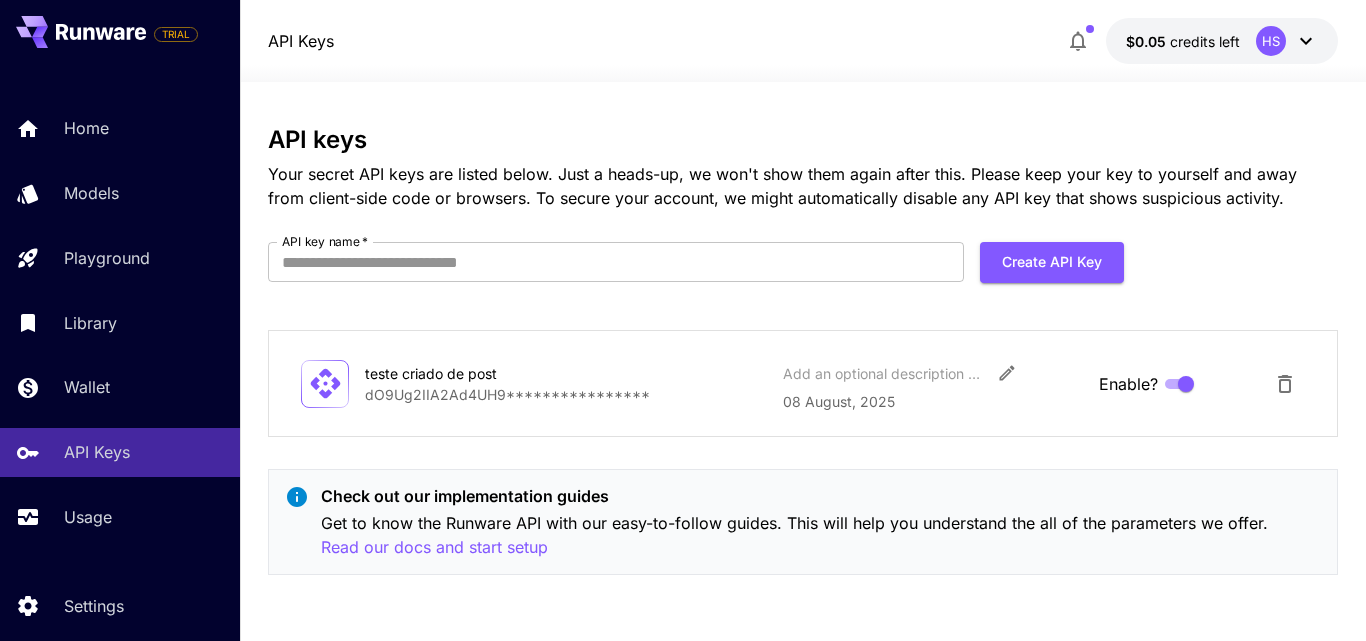 drag, startPoint x: 322, startPoint y: 383, endPoint x: 521, endPoint y: 364, distance: 199.90498 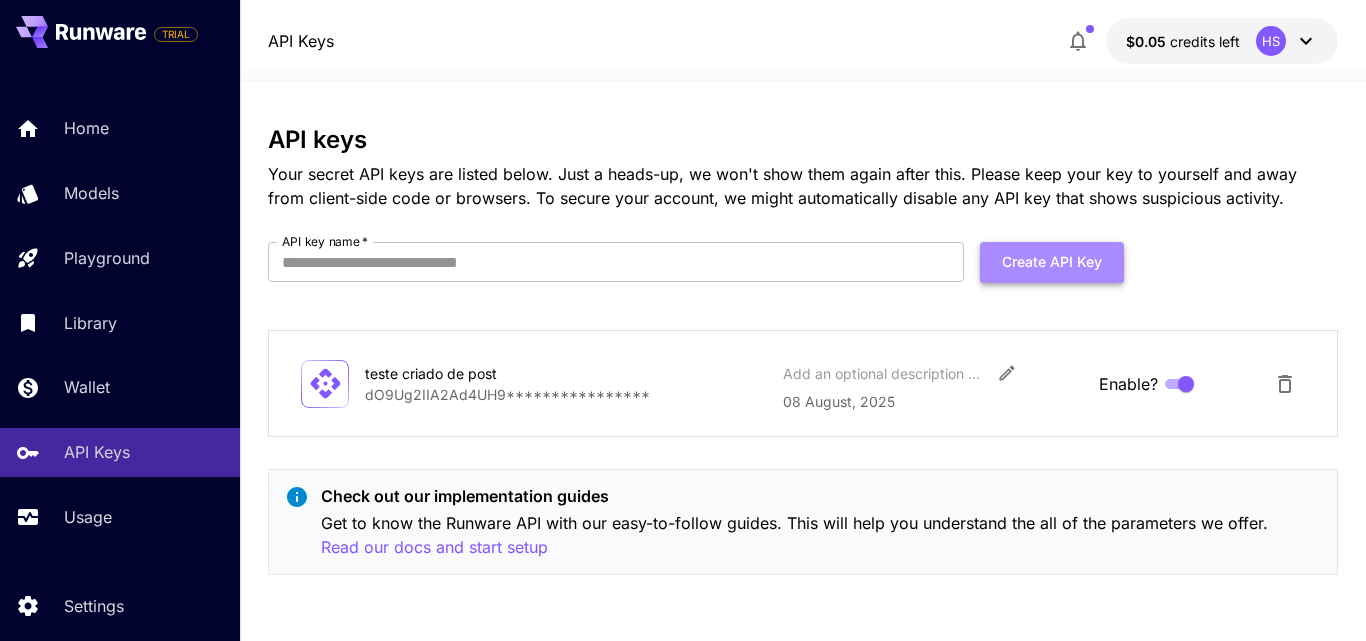 click on "Create API Key" at bounding box center (1052, 262) 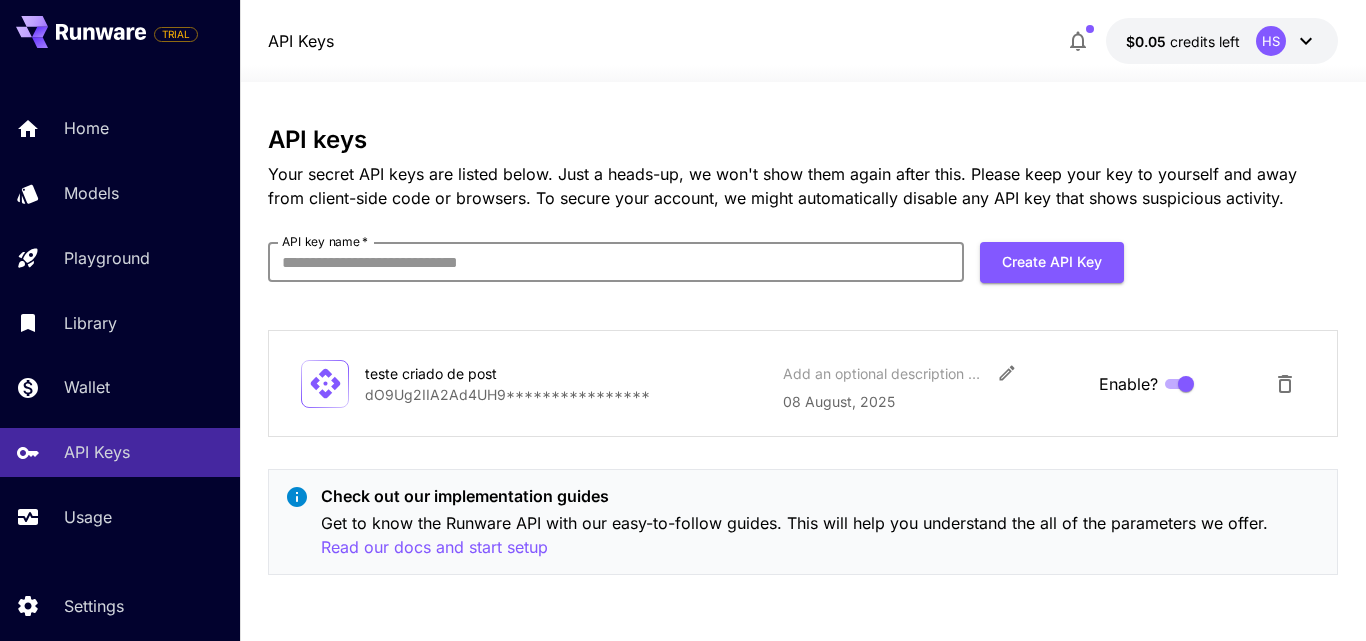 click on "API key name   *" at bounding box center (616, 262) 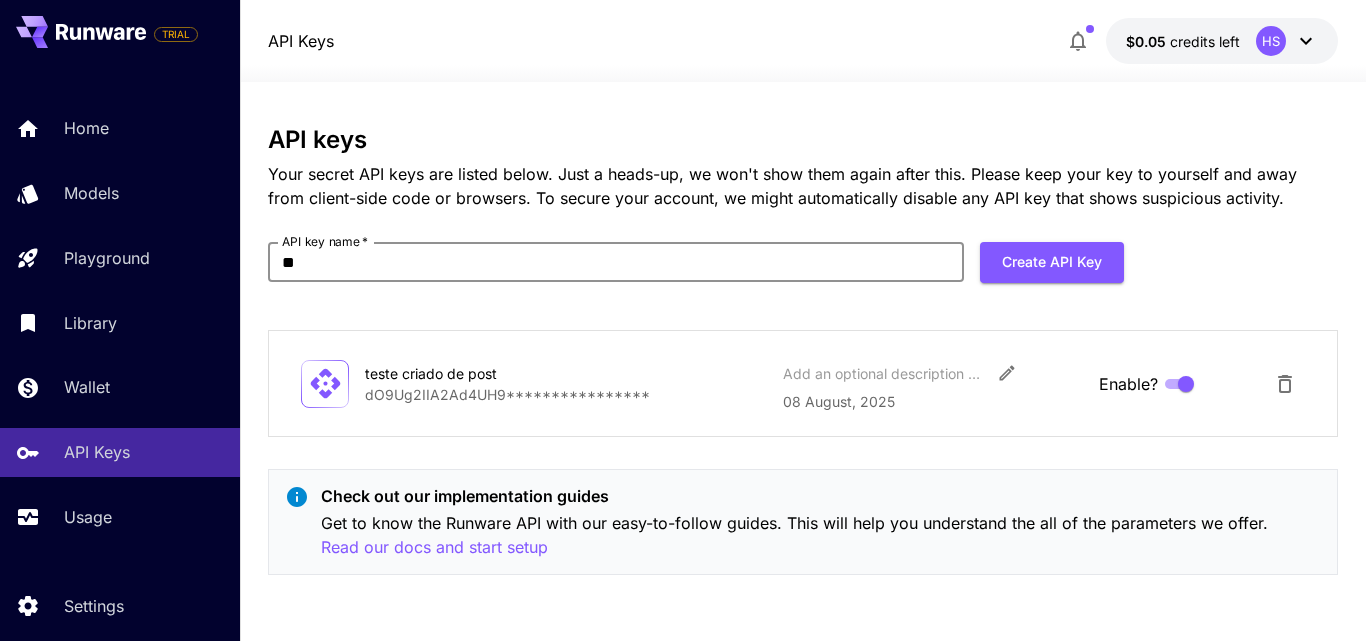 type on "*" 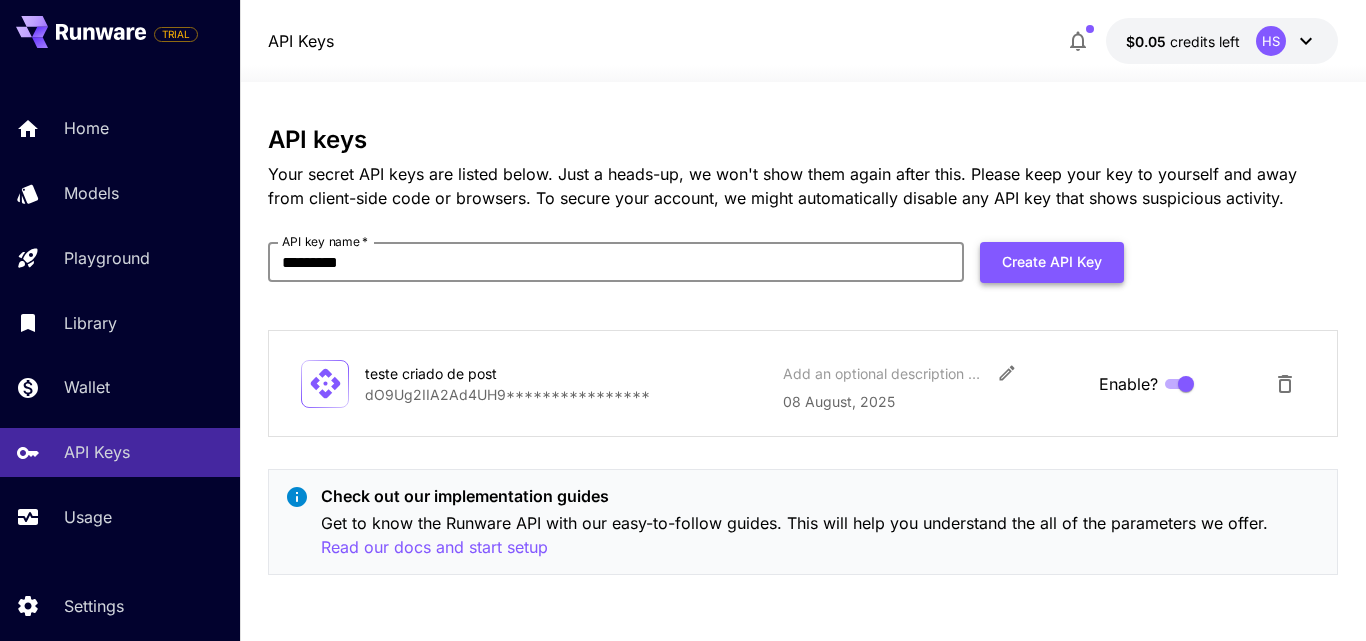 type on "********" 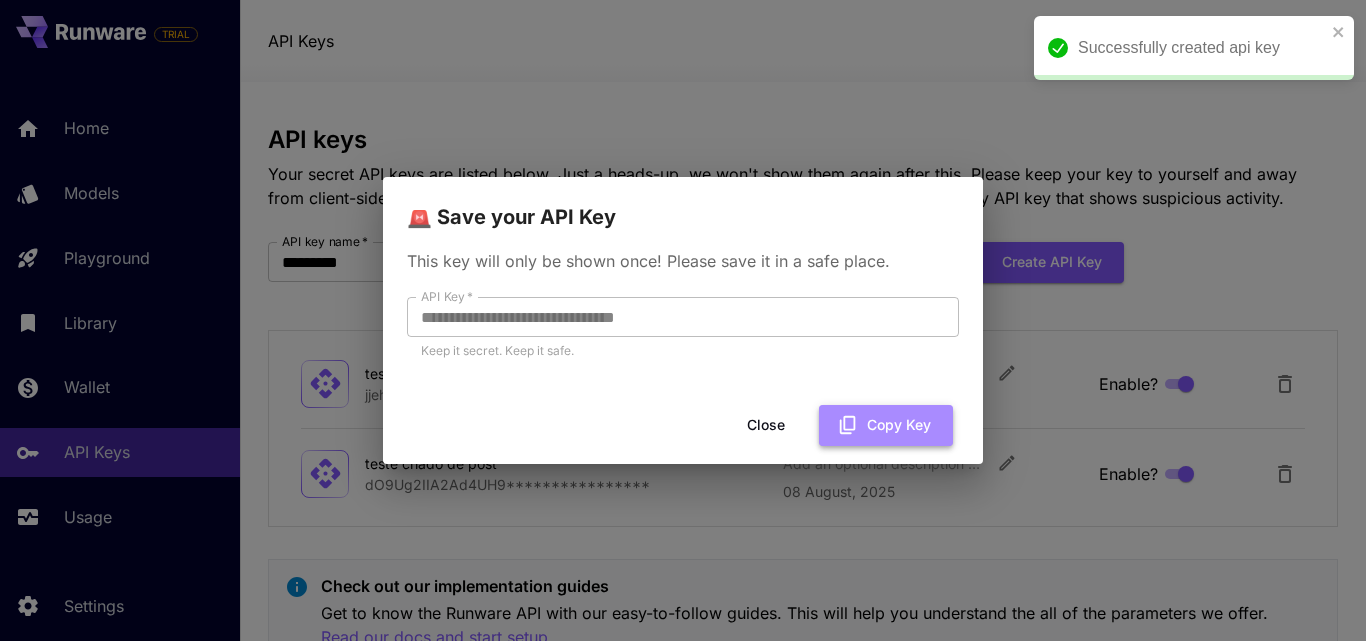 click on "Copy Key" at bounding box center [886, 425] 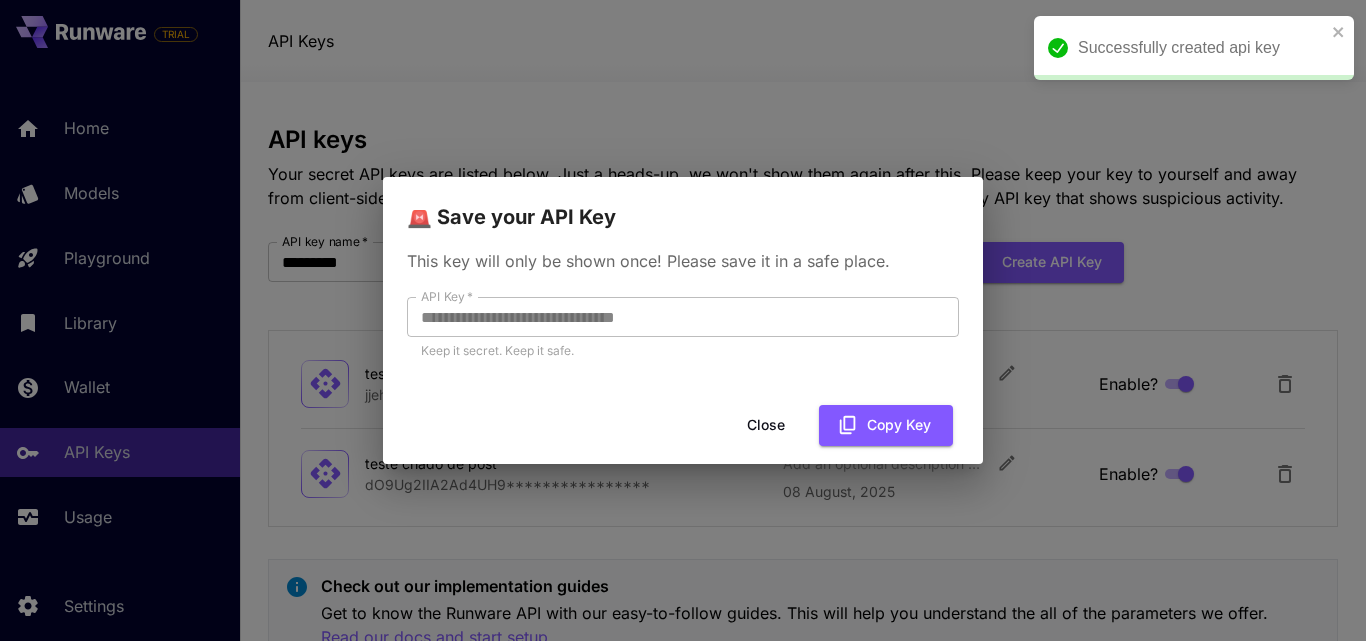 click on "Close" at bounding box center [766, 425] 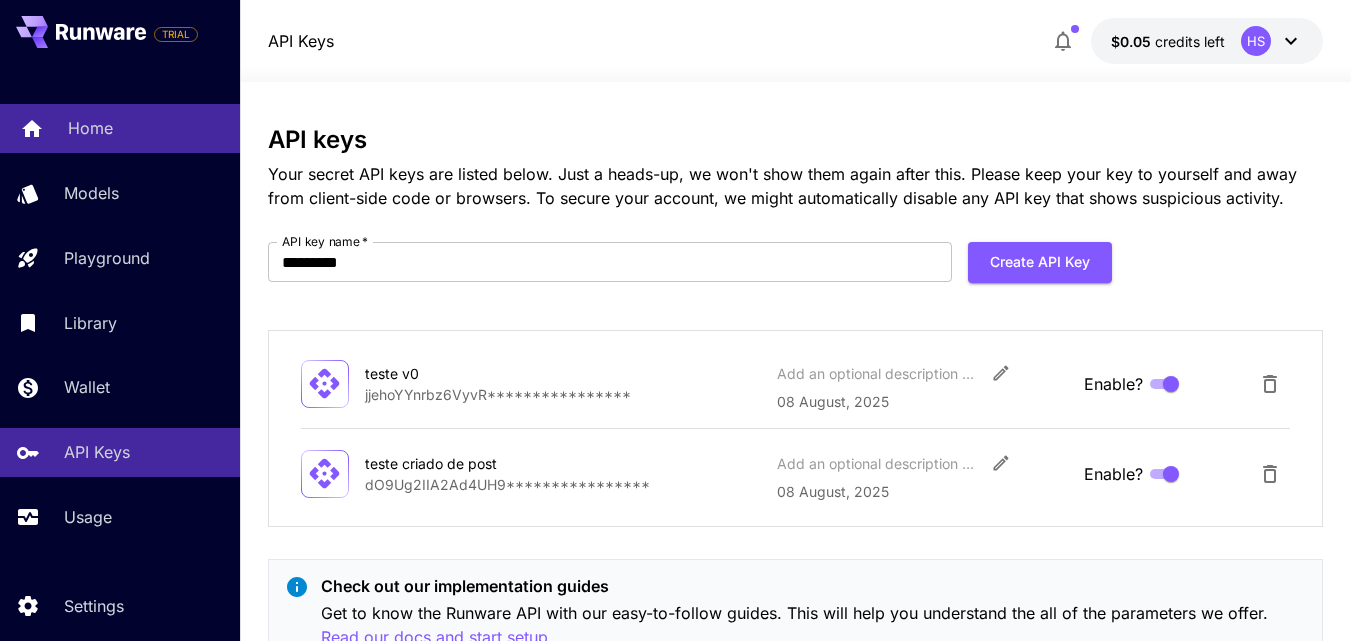 click on "Home" at bounding box center [90, 128] 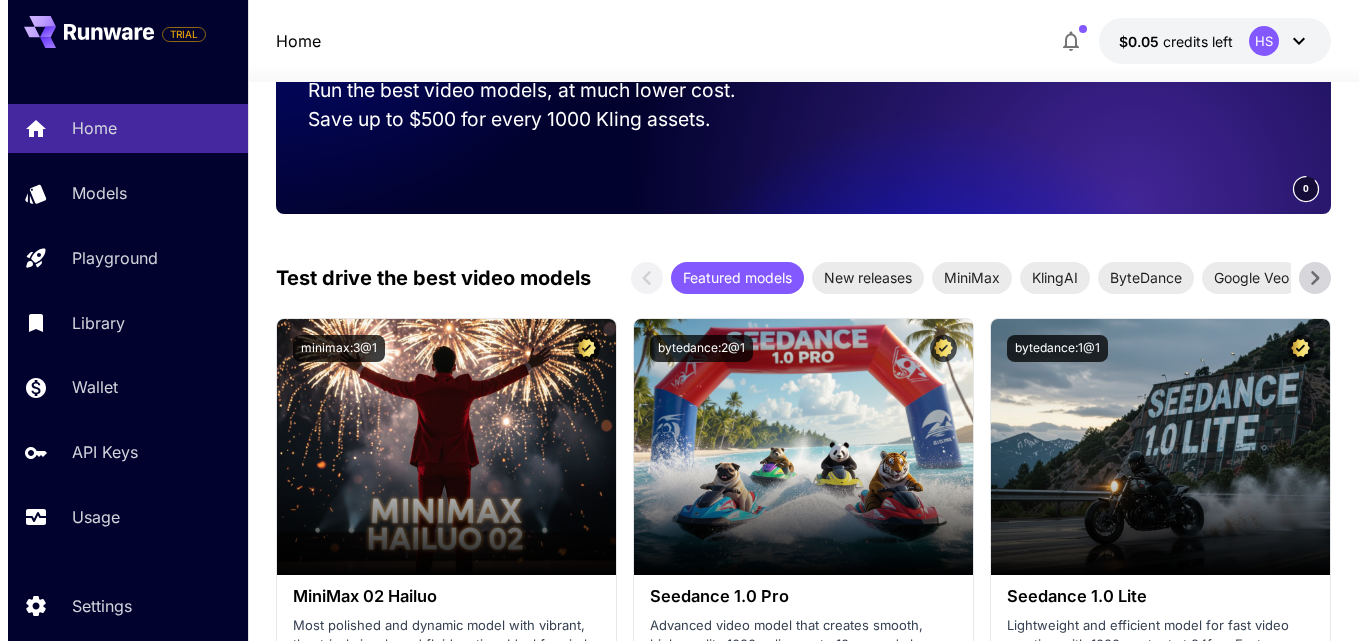 scroll, scrollTop: 967, scrollLeft: 0, axis: vertical 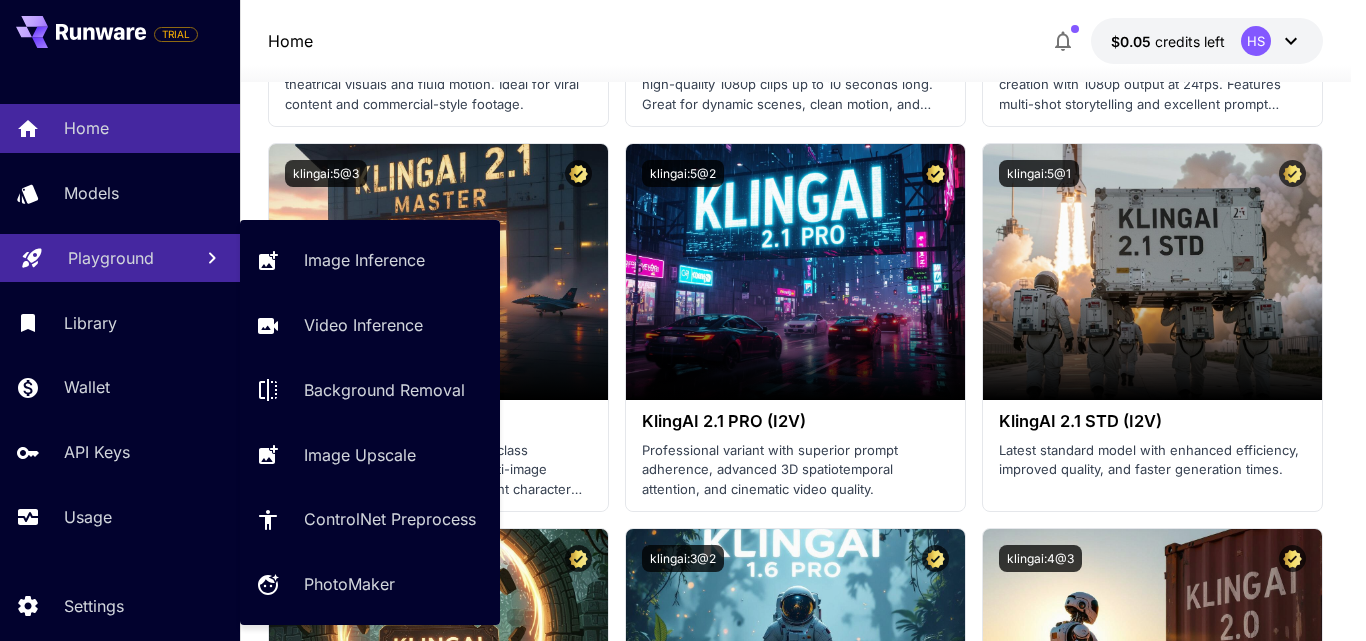 click on "Playground" at bounding box center (111, 258) 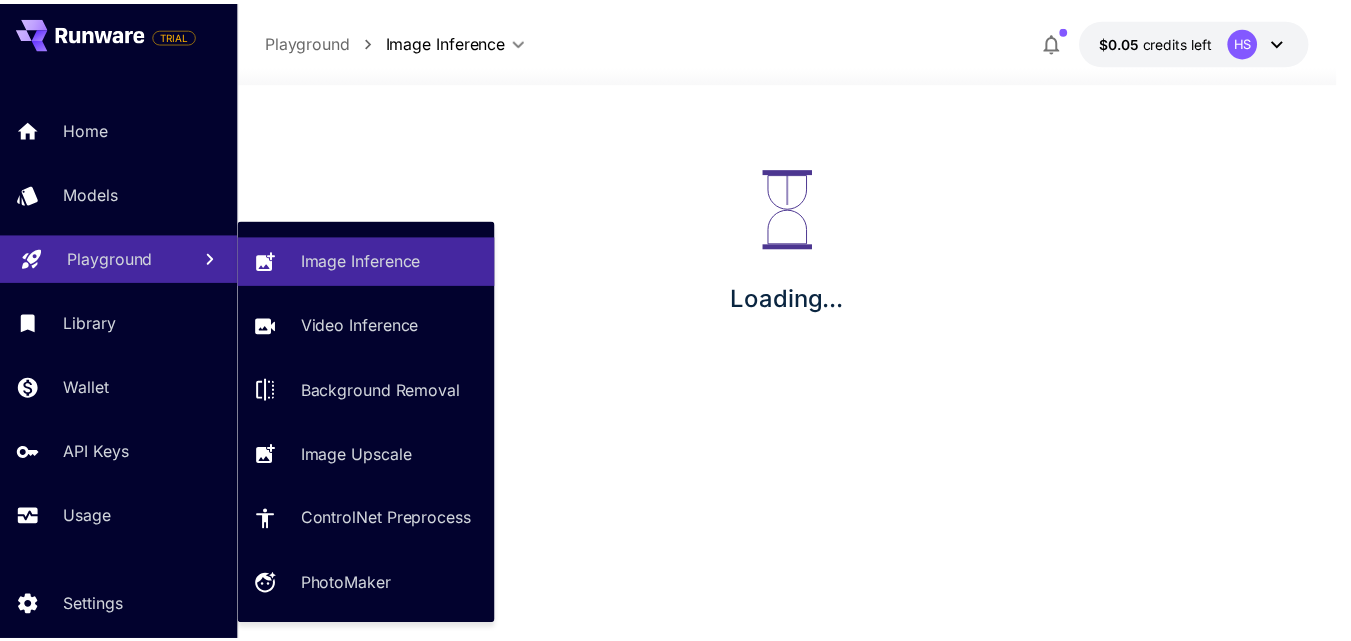 scroll, scrollTop: 0, scrollLeft: 0, axis: both 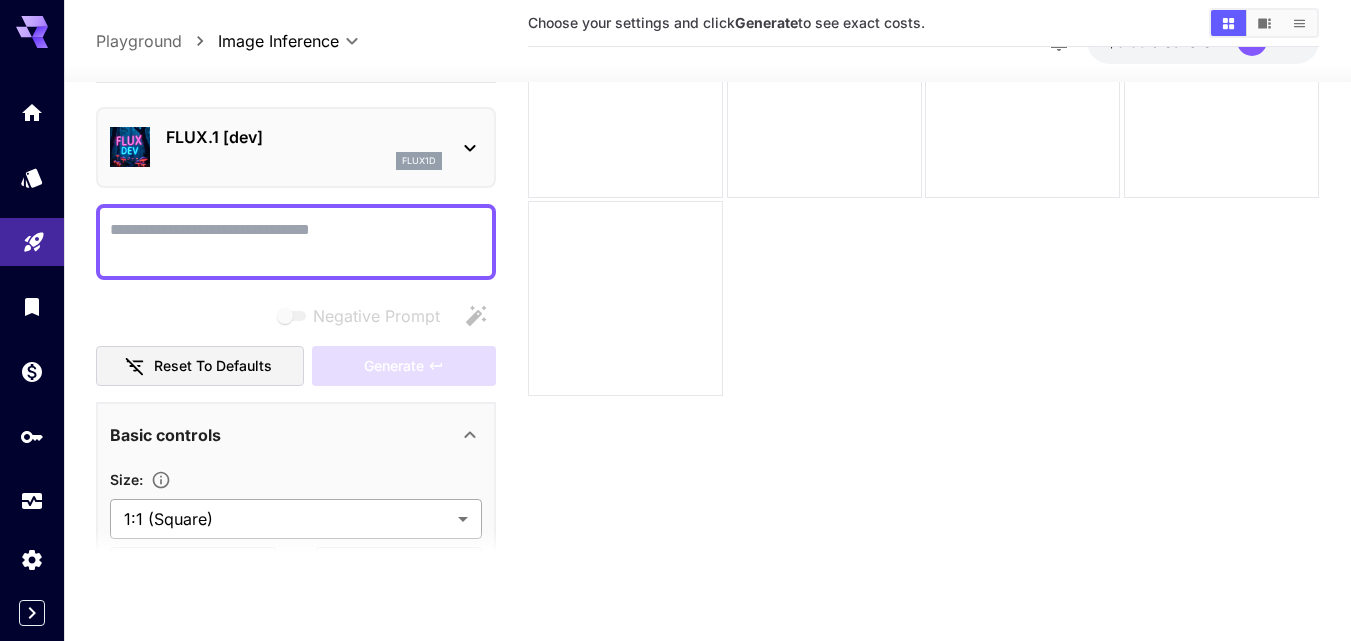 click on "**********" at bounding box center (675, 241) 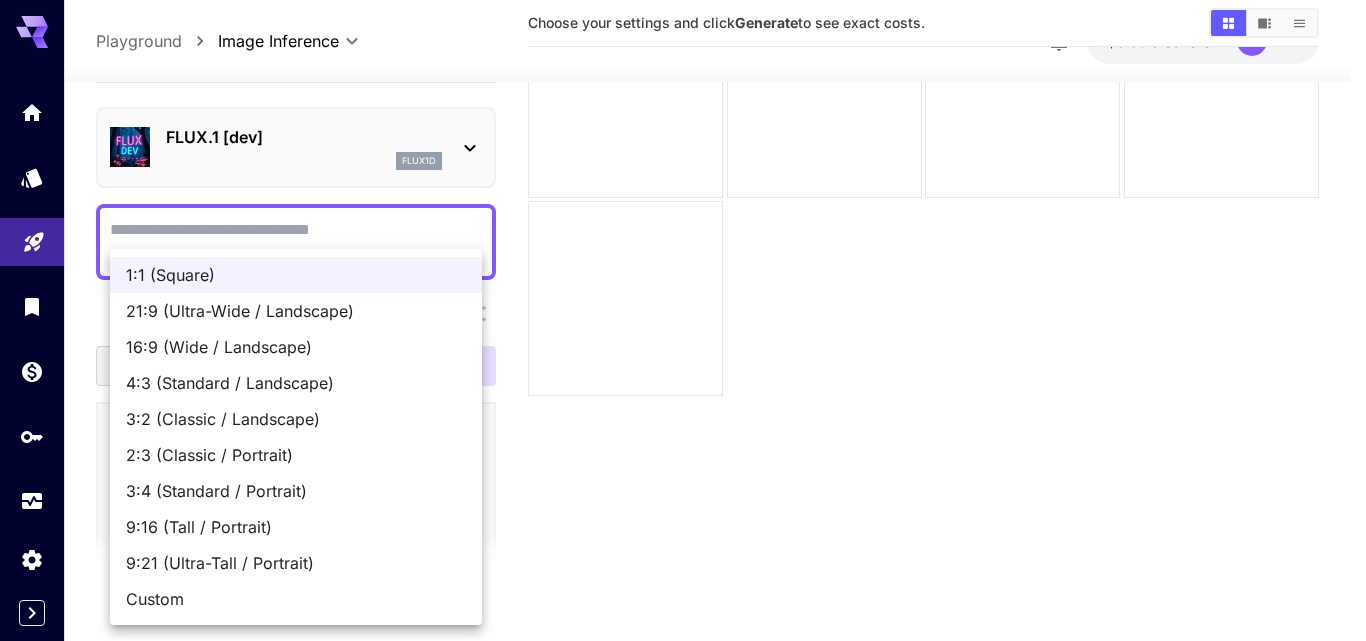 click at bounding box center [683, 320] 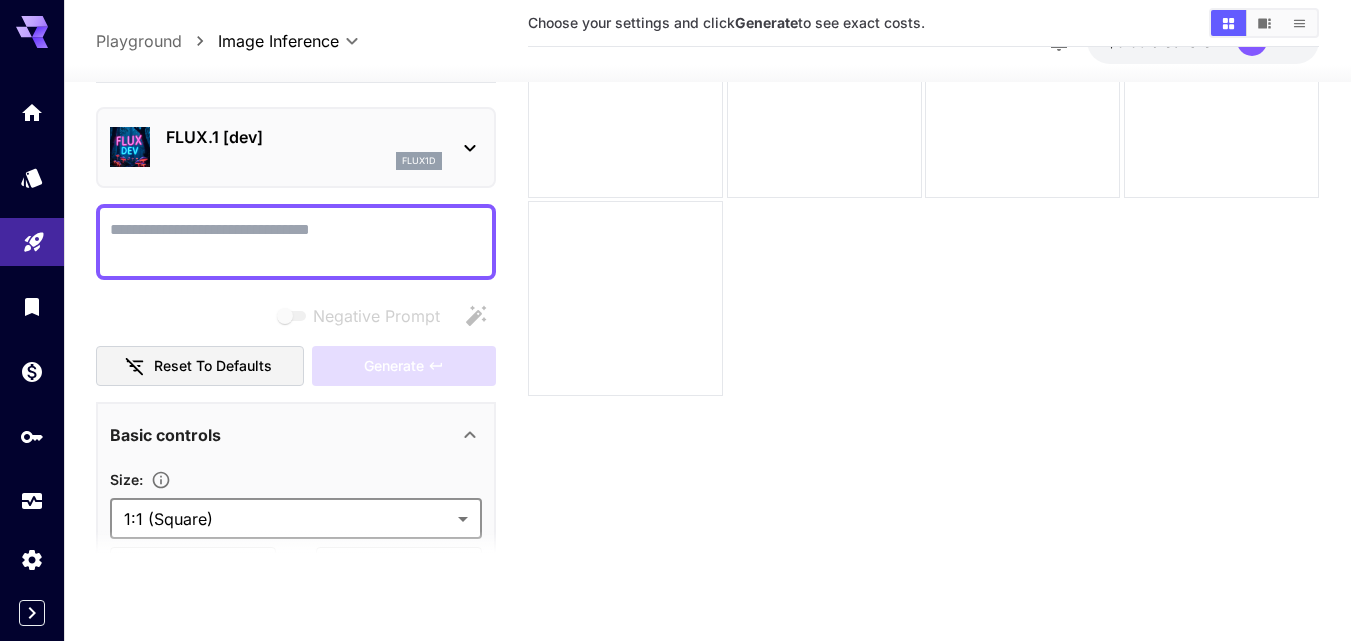 click on "Negative Prompt" at bounding box center [296, 242] 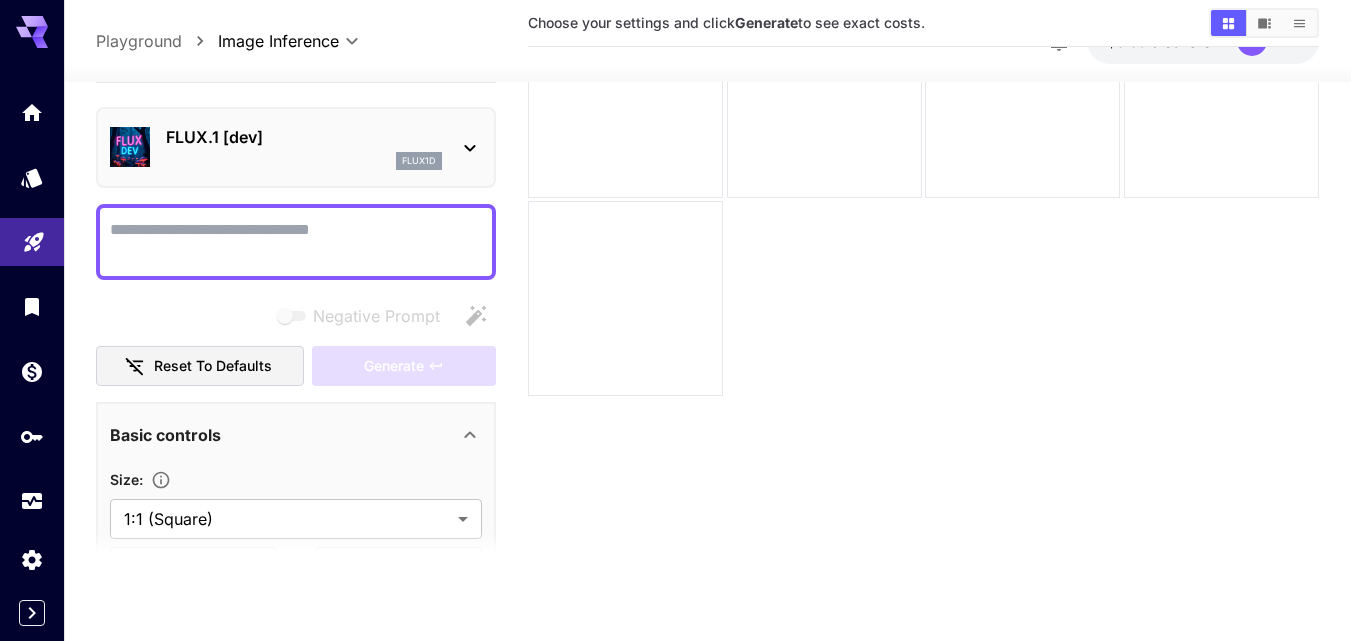 click on "FLUX.1 [dev] flux1d" at bounding box center (296, 147) 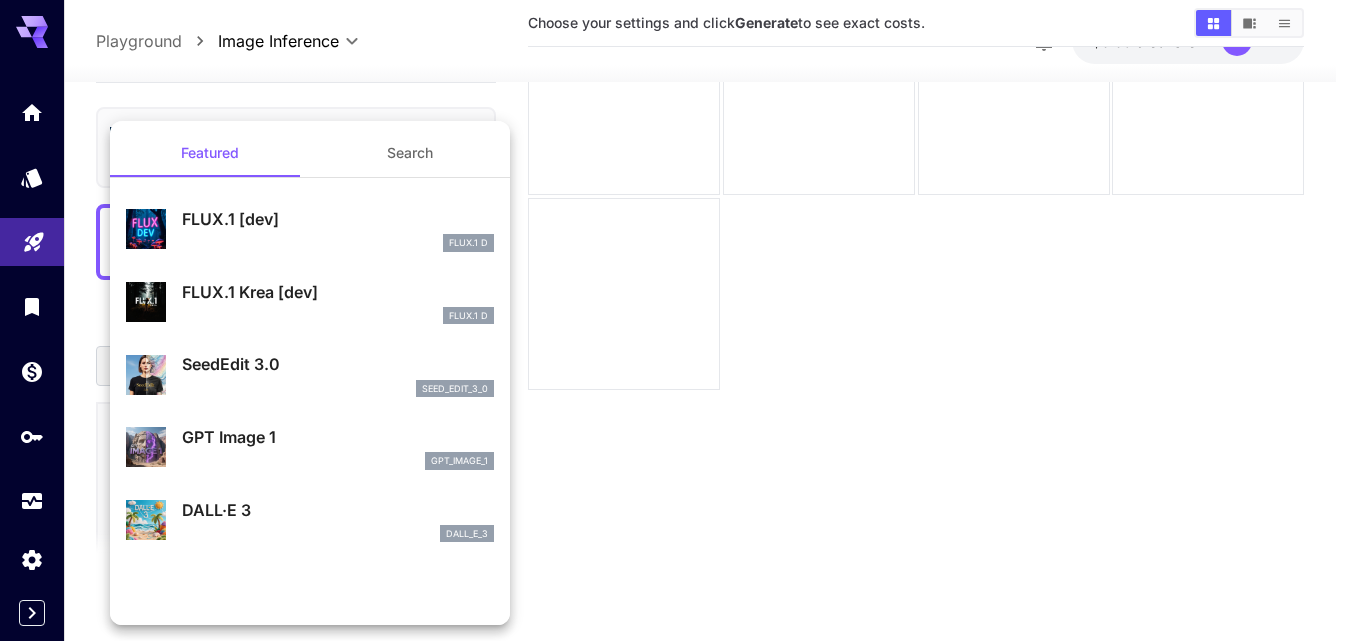 click on "Search" at bounding box center [410, 153] 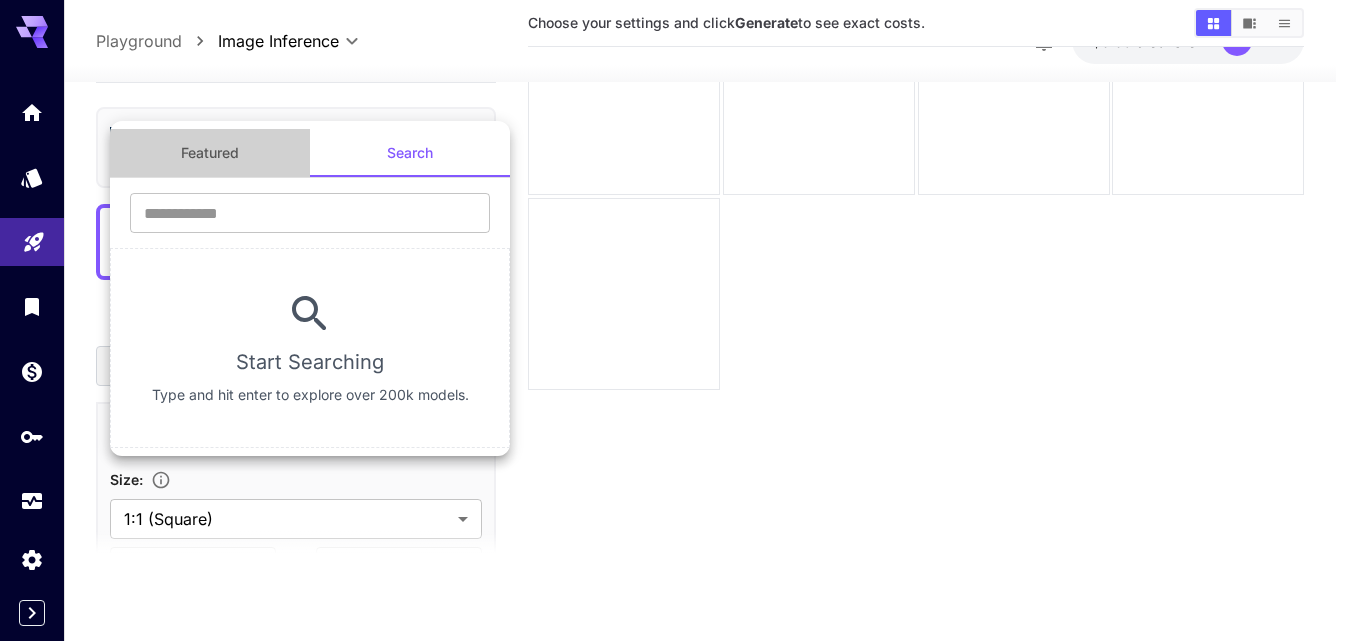 click on "Featured" at bounding box center (210, 153) 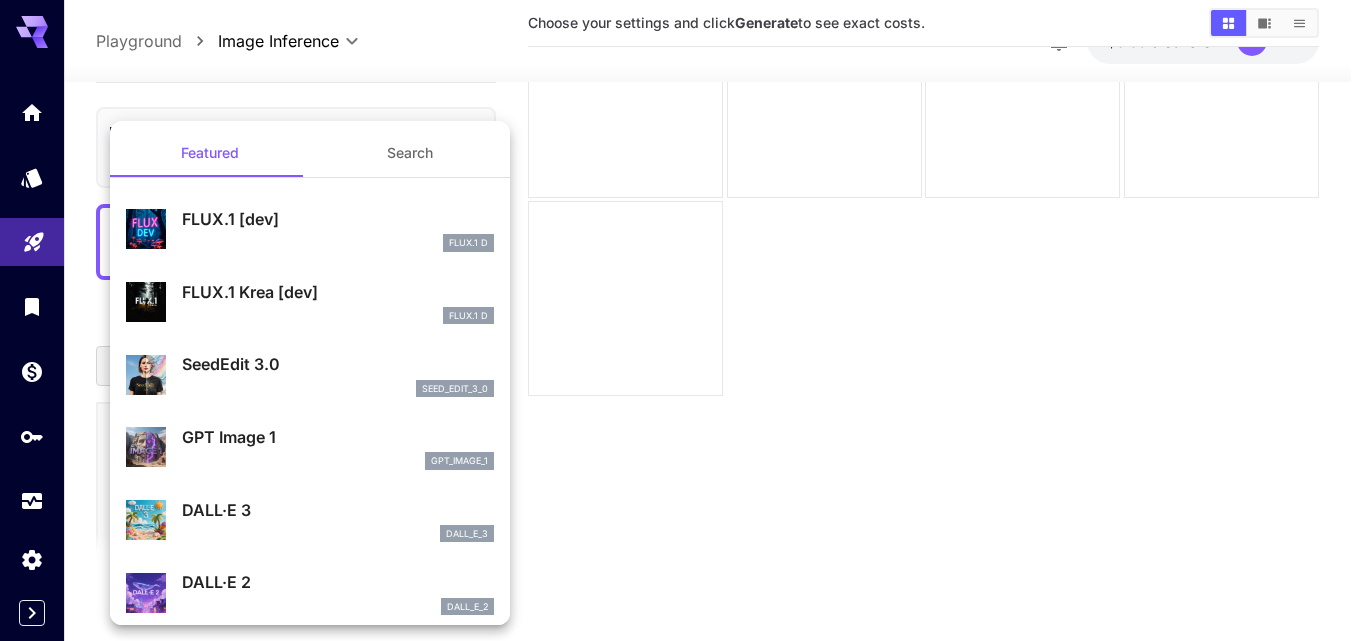scroll, scrollTop: 231, scrollLeft: 0, axis: vertical 